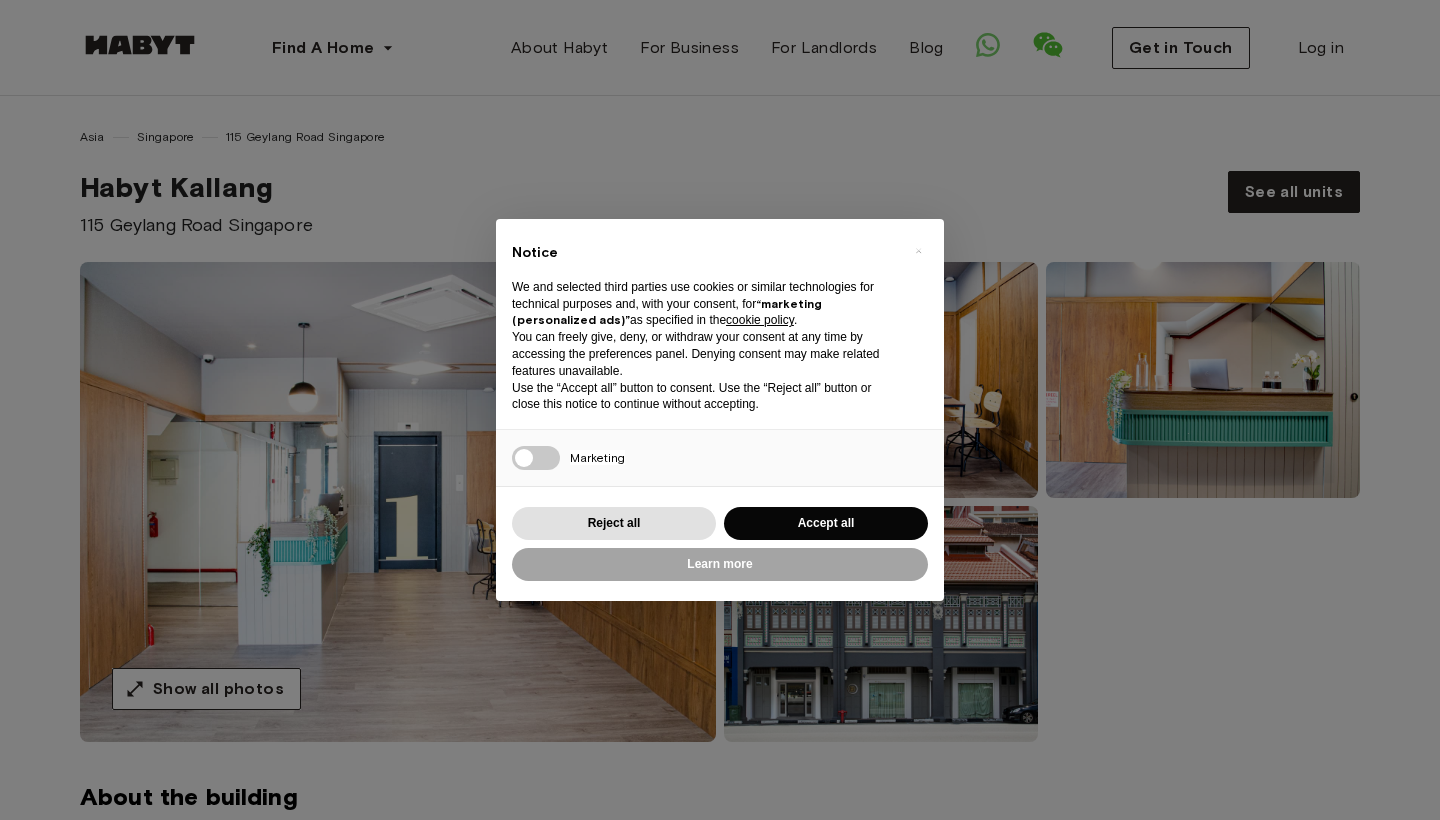 drag, startPoint x: 0, startPoint y: 0, endPoint x: 342, endPoint y: 412, distance: 535.45123 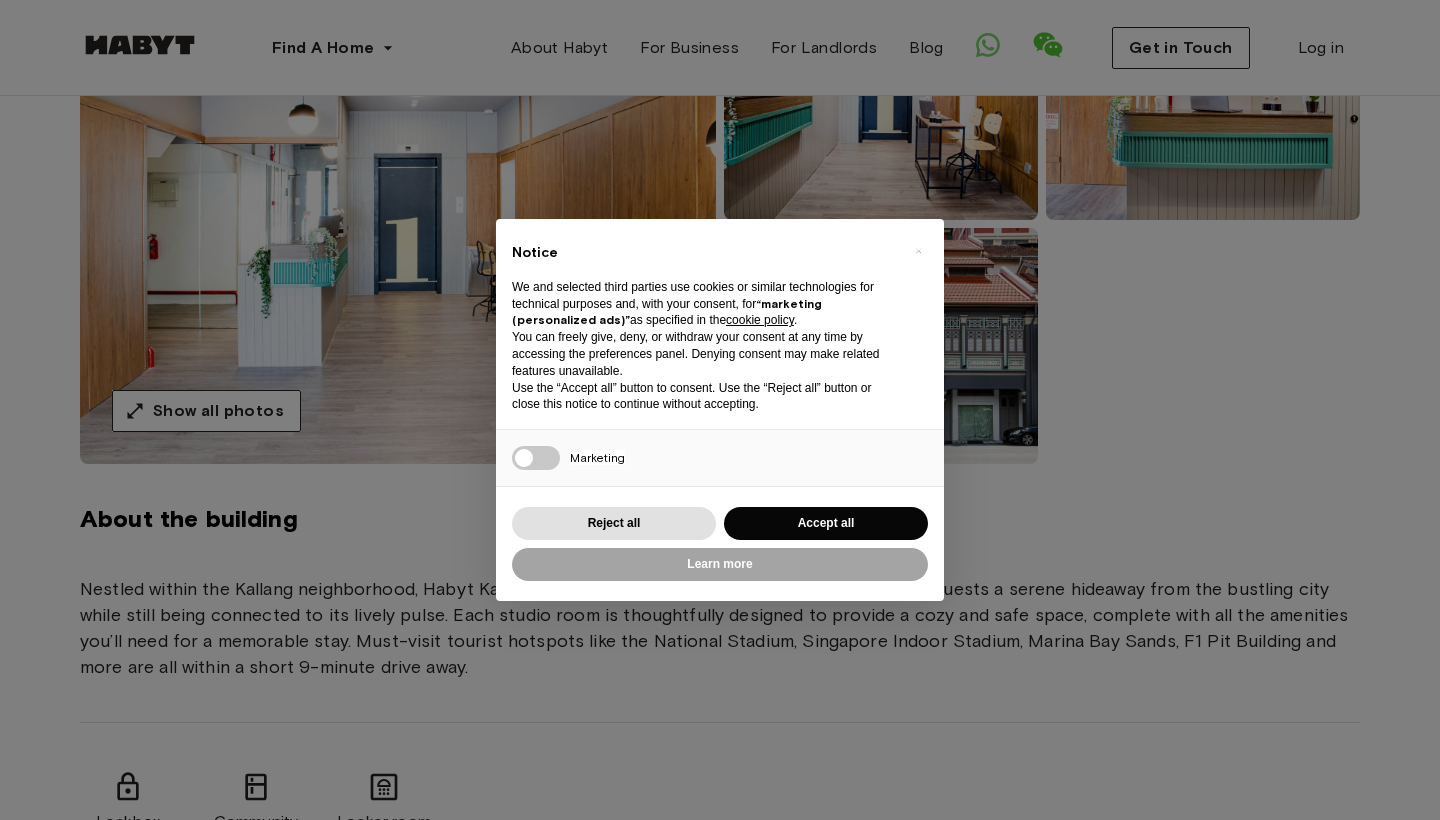 scroll, scrollTop: 0, scrollLeft: 0, axis: both 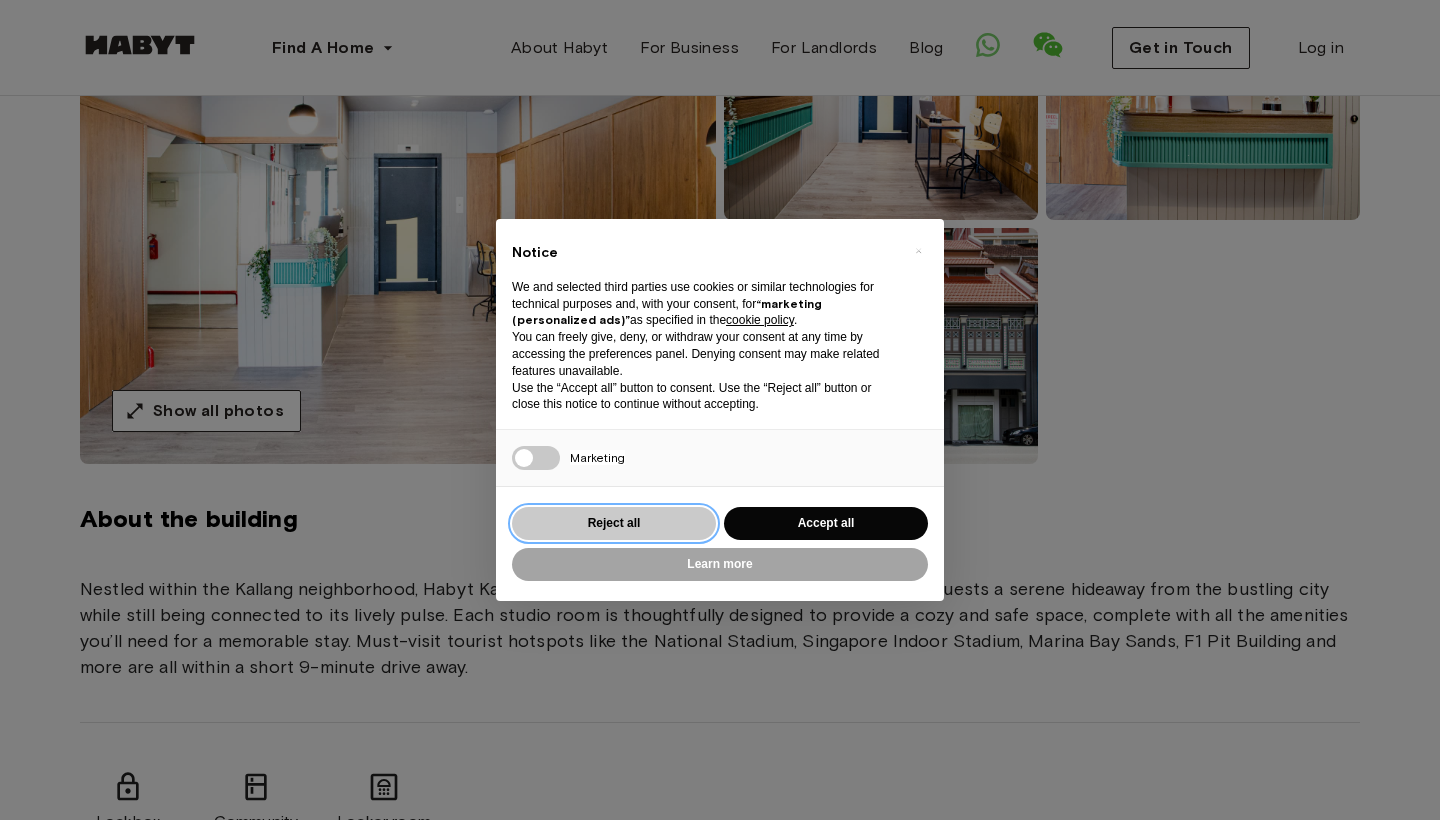 click on "Reject all" at bounding box center [614, 523] 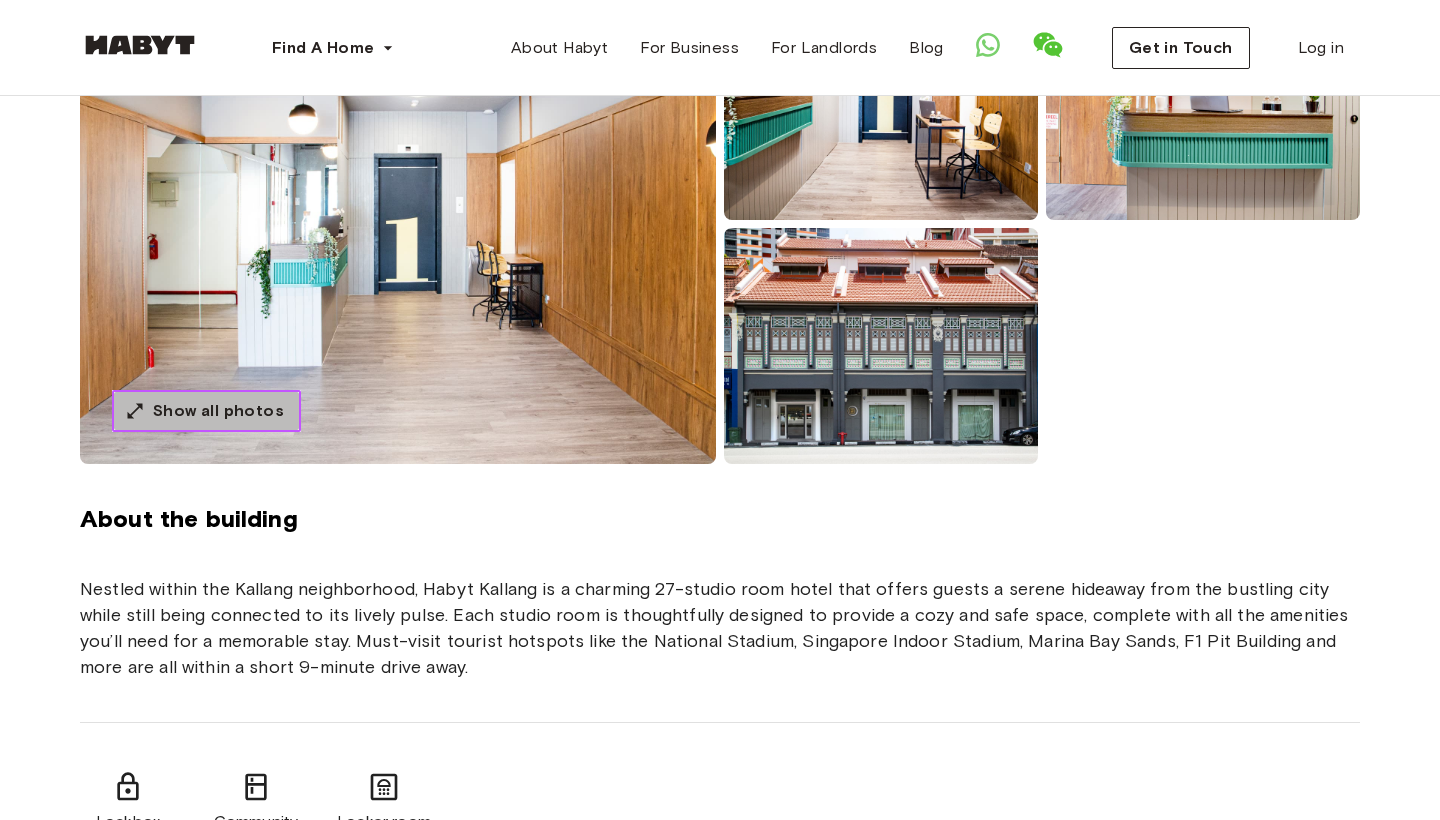 click on "Show all photos" at bounding box center (218, 411) 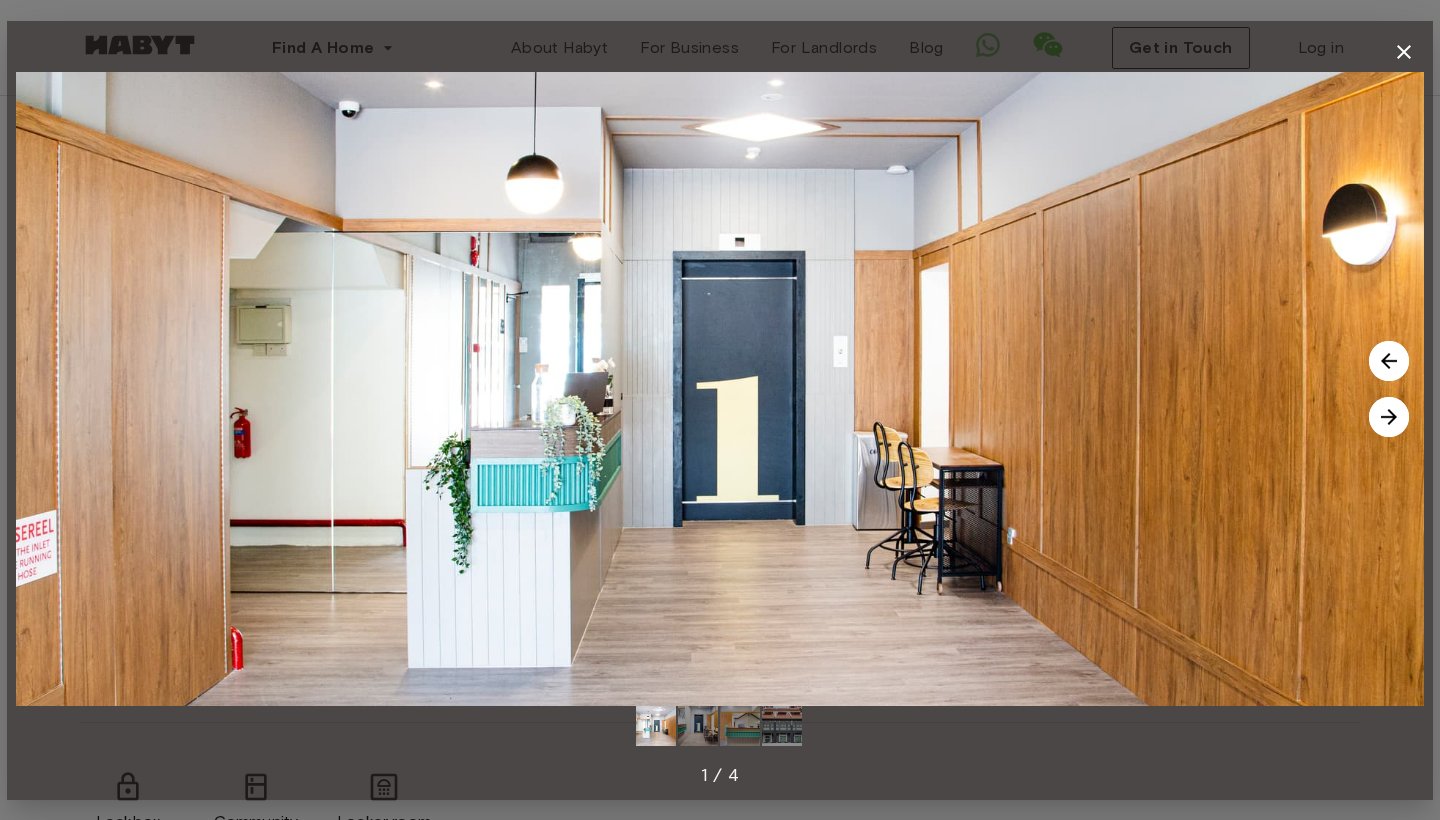 click at bounding box center [1389, 417] 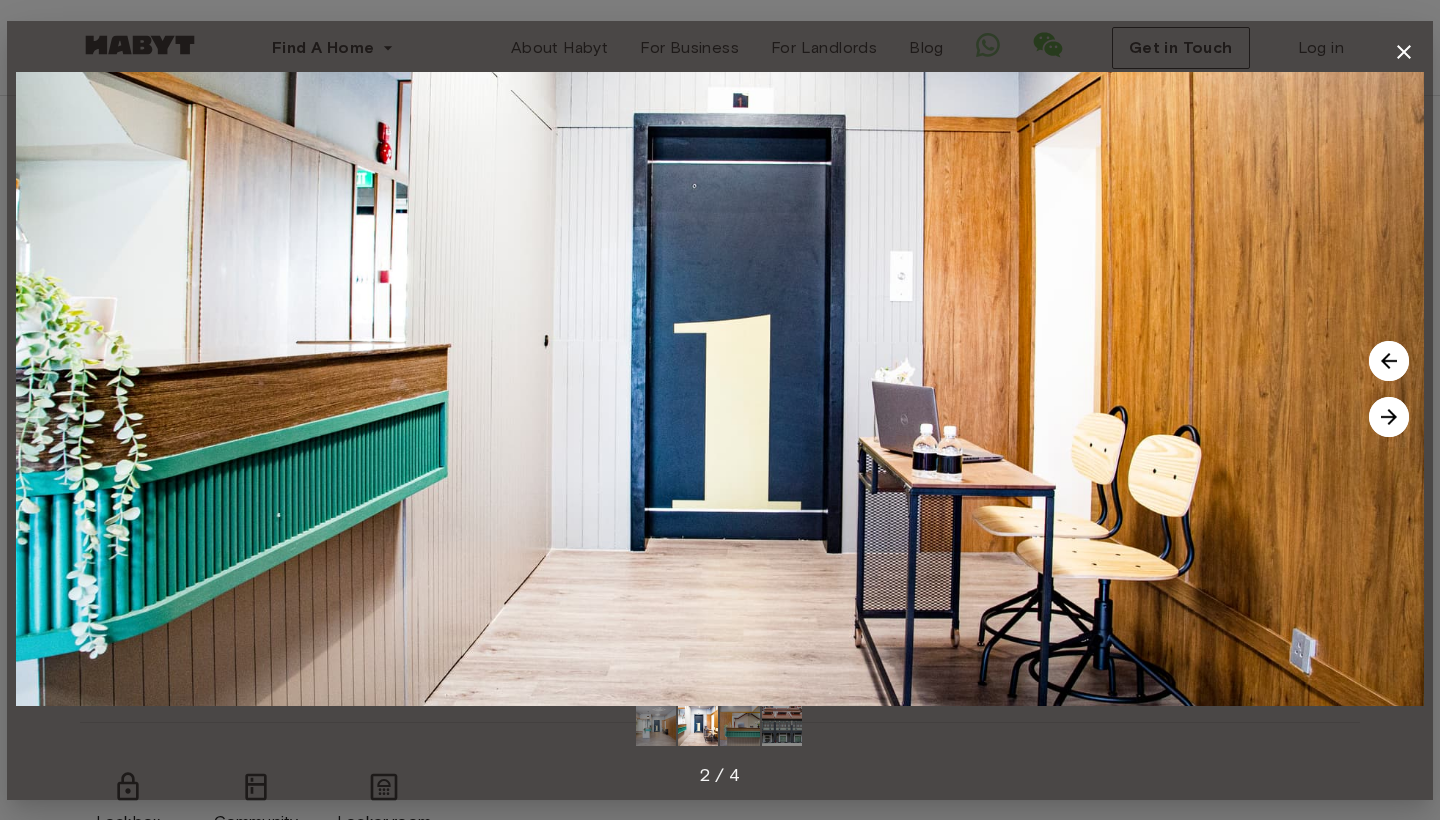 click at bounding box center [1389, 417] 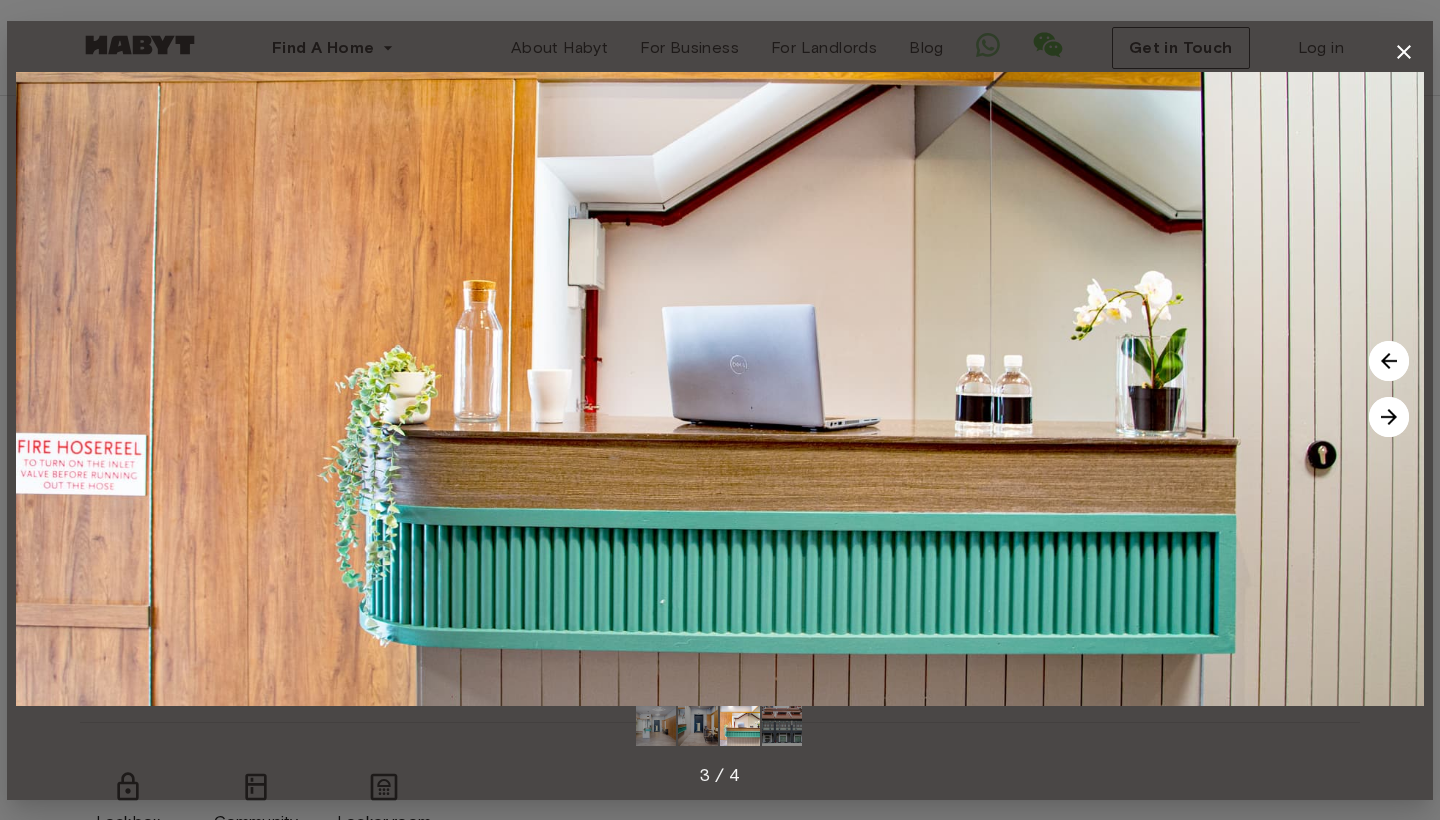 click at bounding box center [1389, 417] 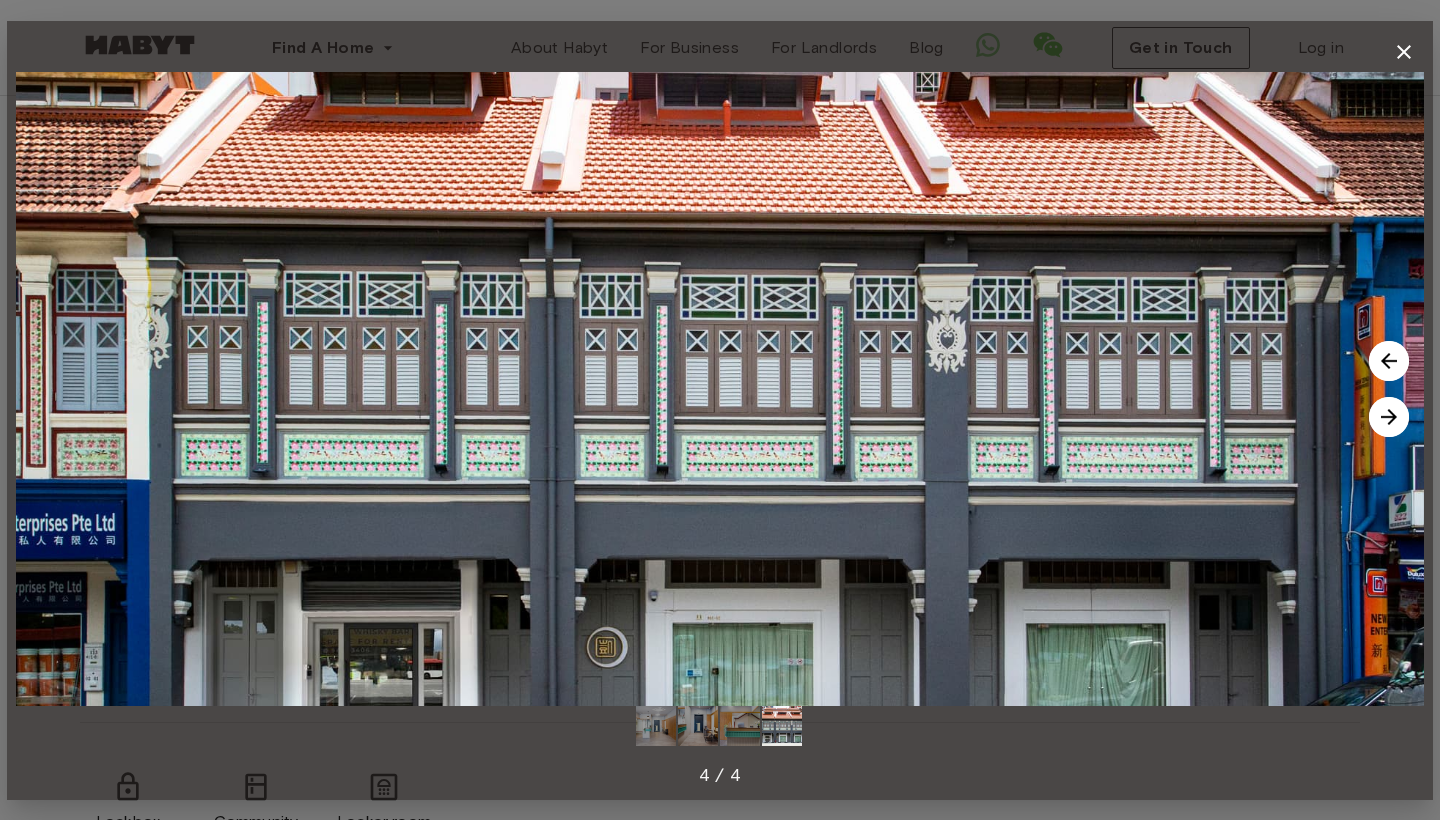 click at bounding box center (1389, 417) 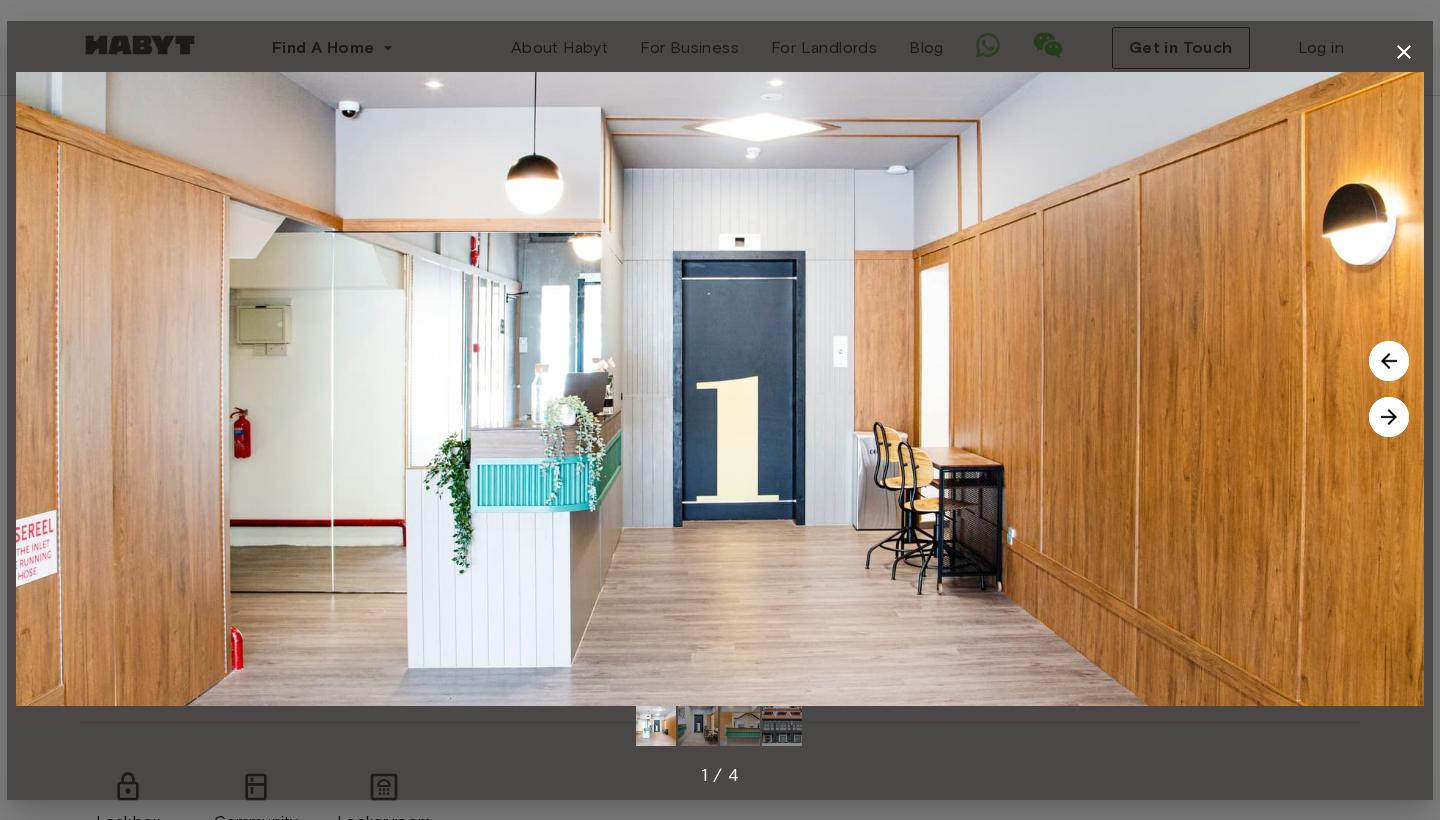 click at bounding box center (1389, 417) 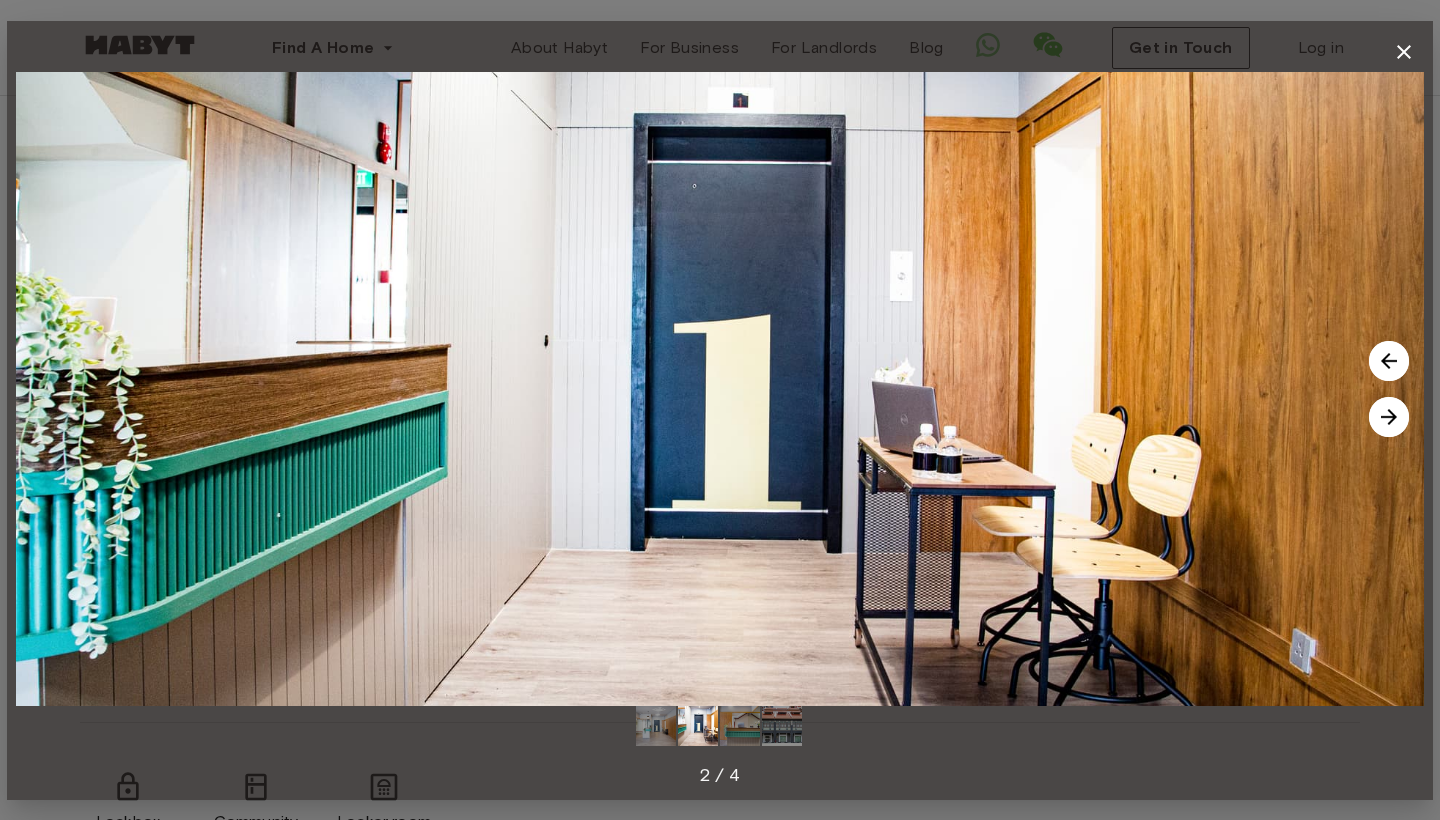 click at bounding box center [1389, 417] 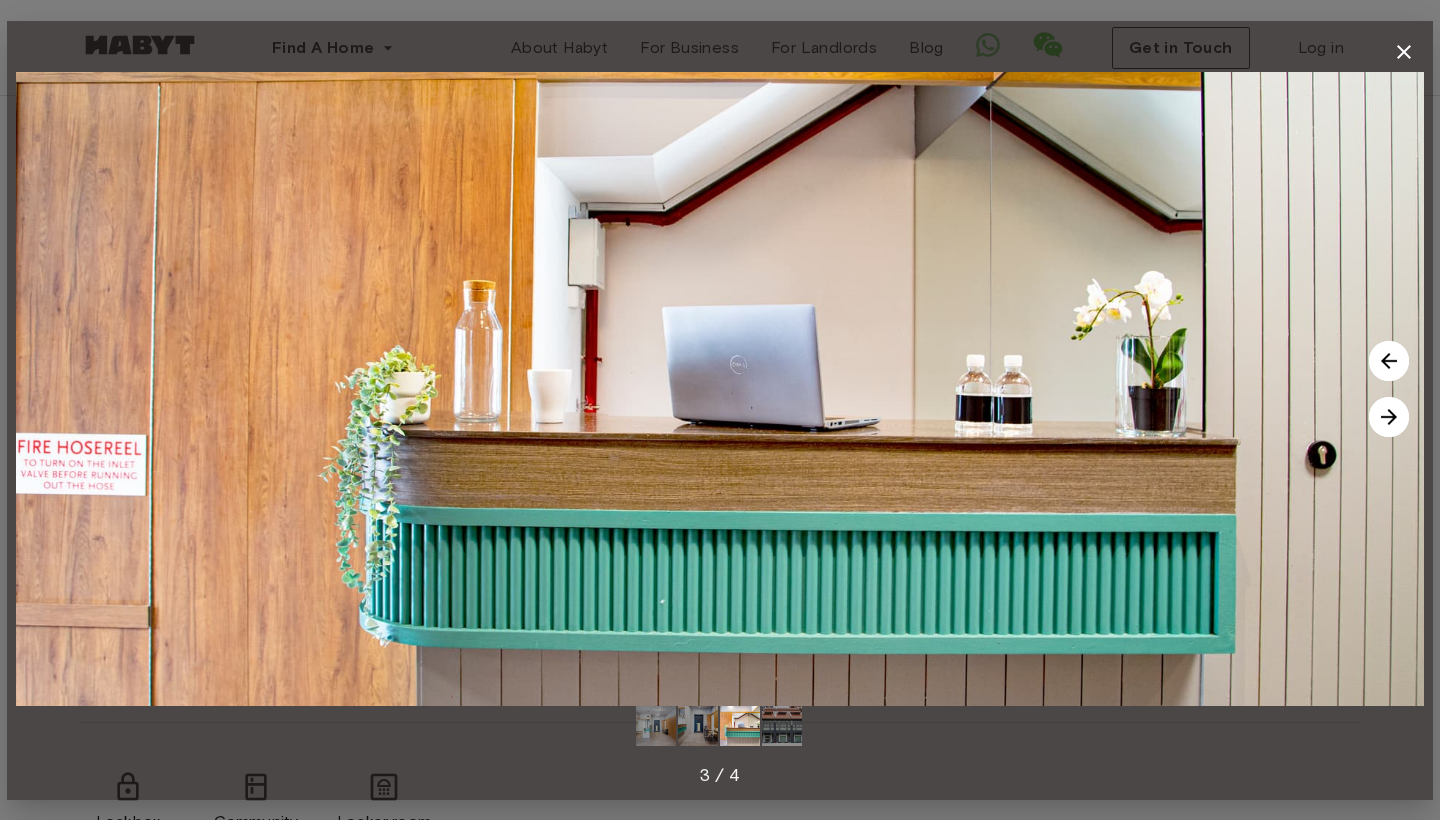 click at bounding box center (1389, 417) 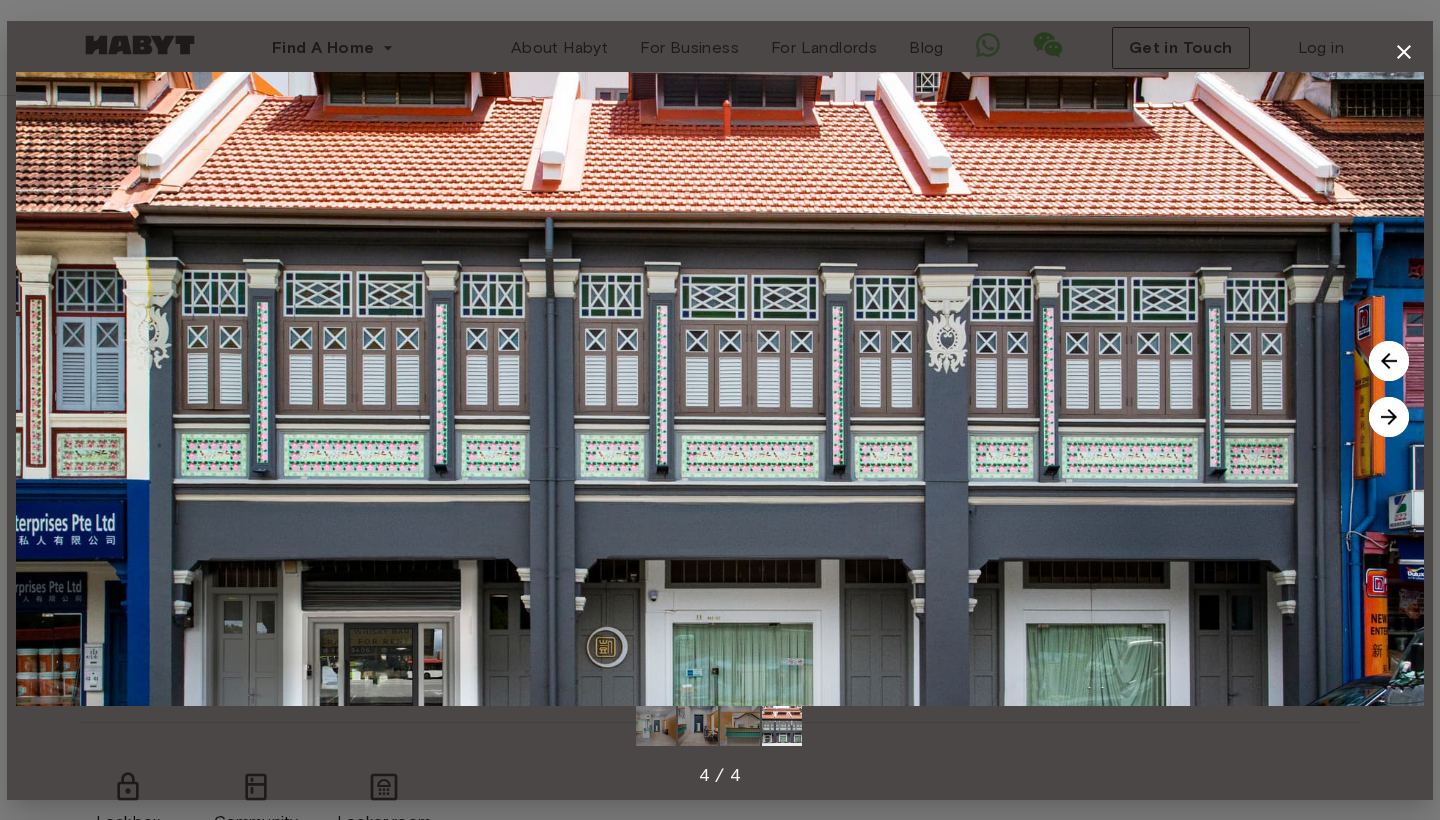 click 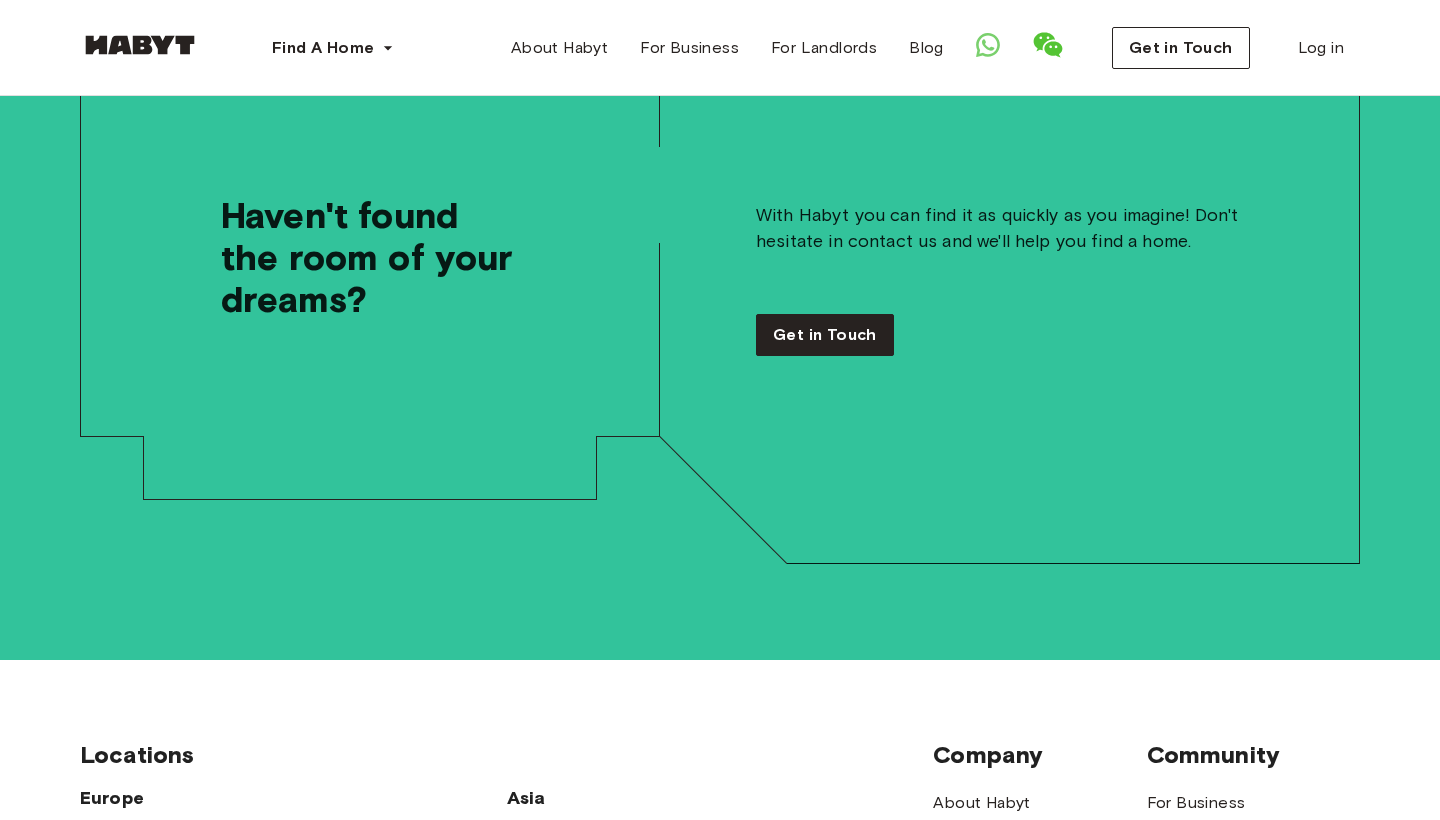 scroll, scrollTop: 3147, scrollLeft: 0, axis: vertical 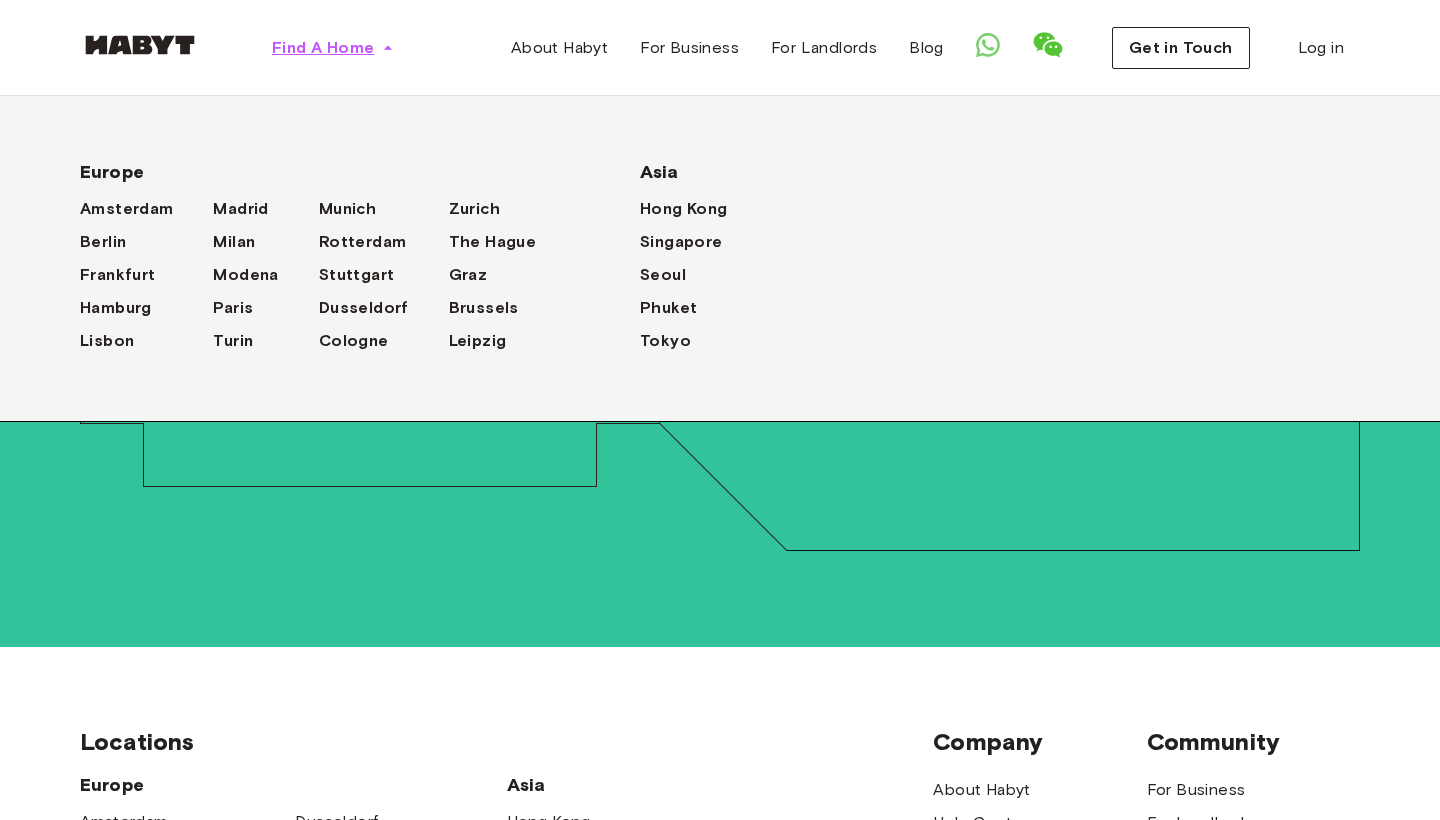 click on "Find A Home" at bounding box center (323, 48) 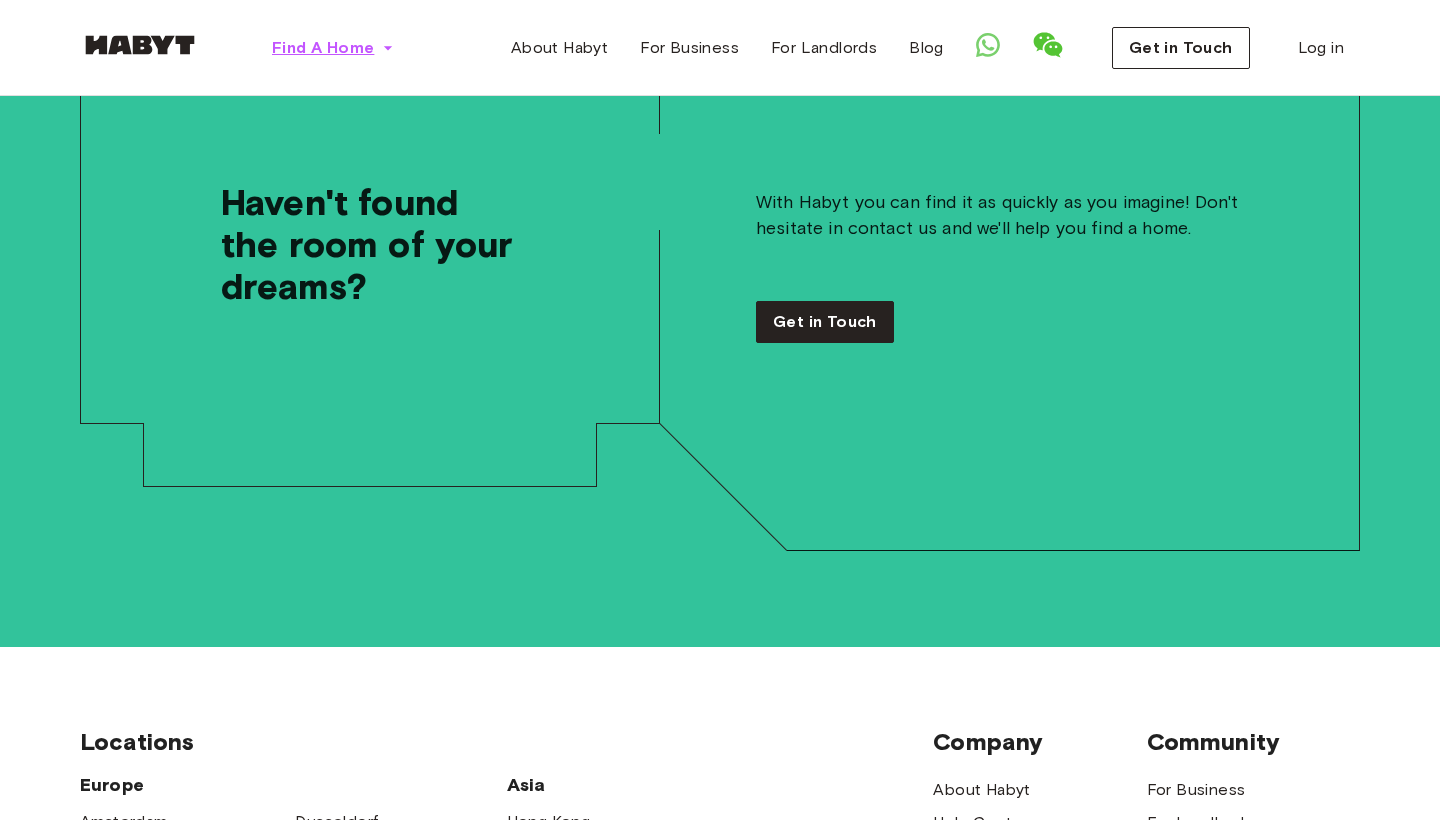 click on "Find A Home" at bounding box center [323, 48] 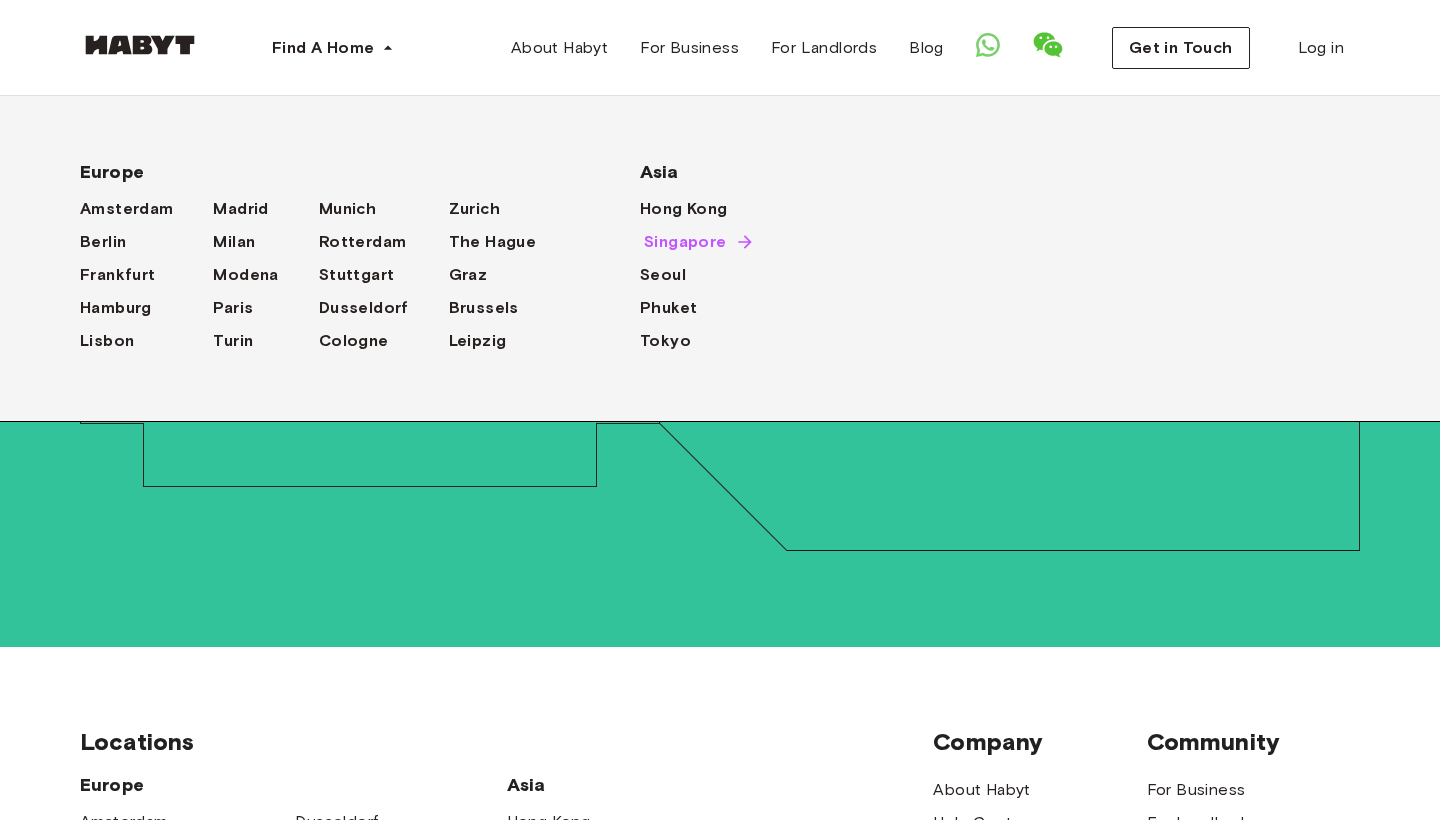 click on "Singapore" at bounding box center [685, 242] 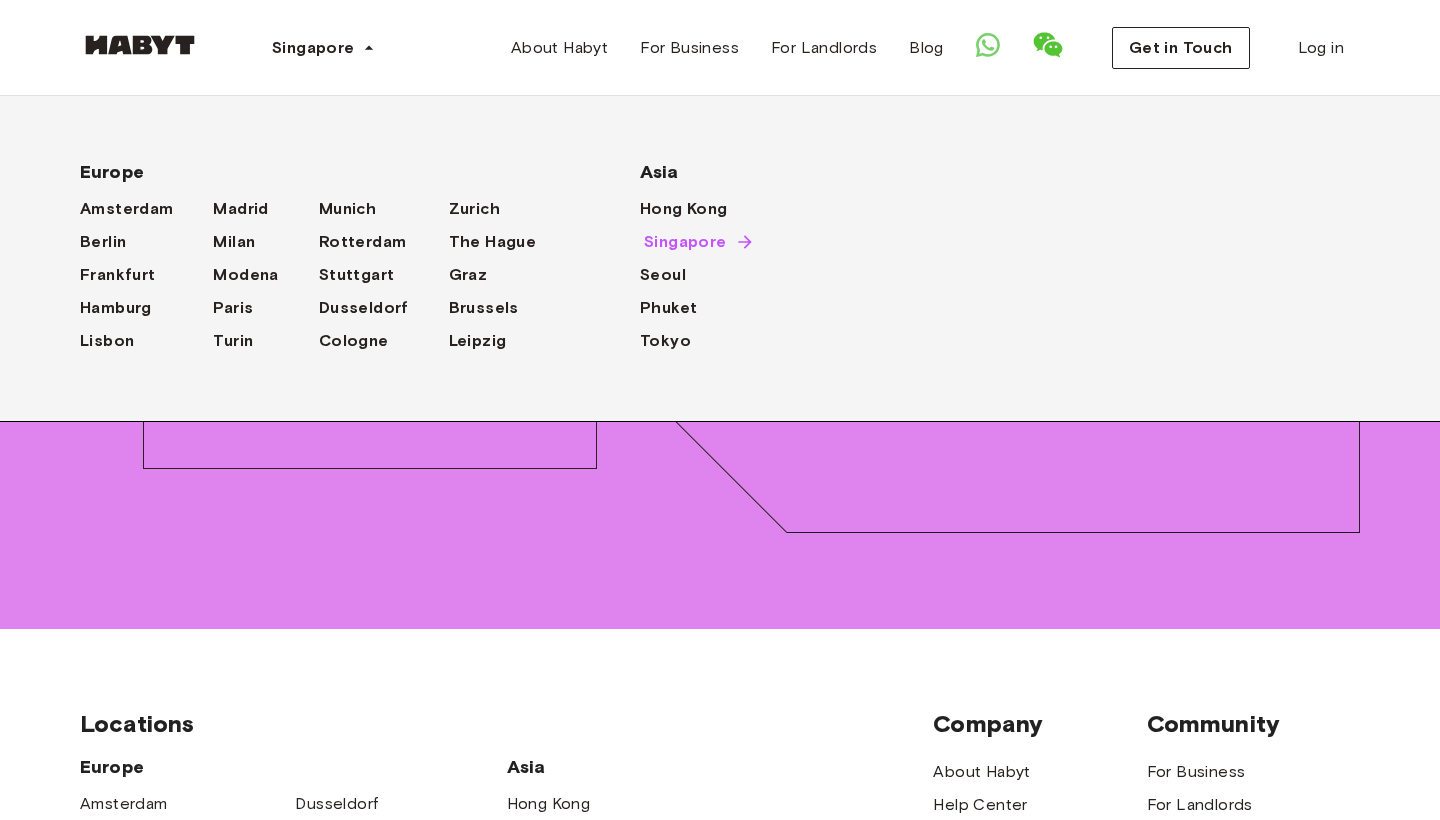 scroll, scrollTop: 0, scrollLeft: 0, axis: both 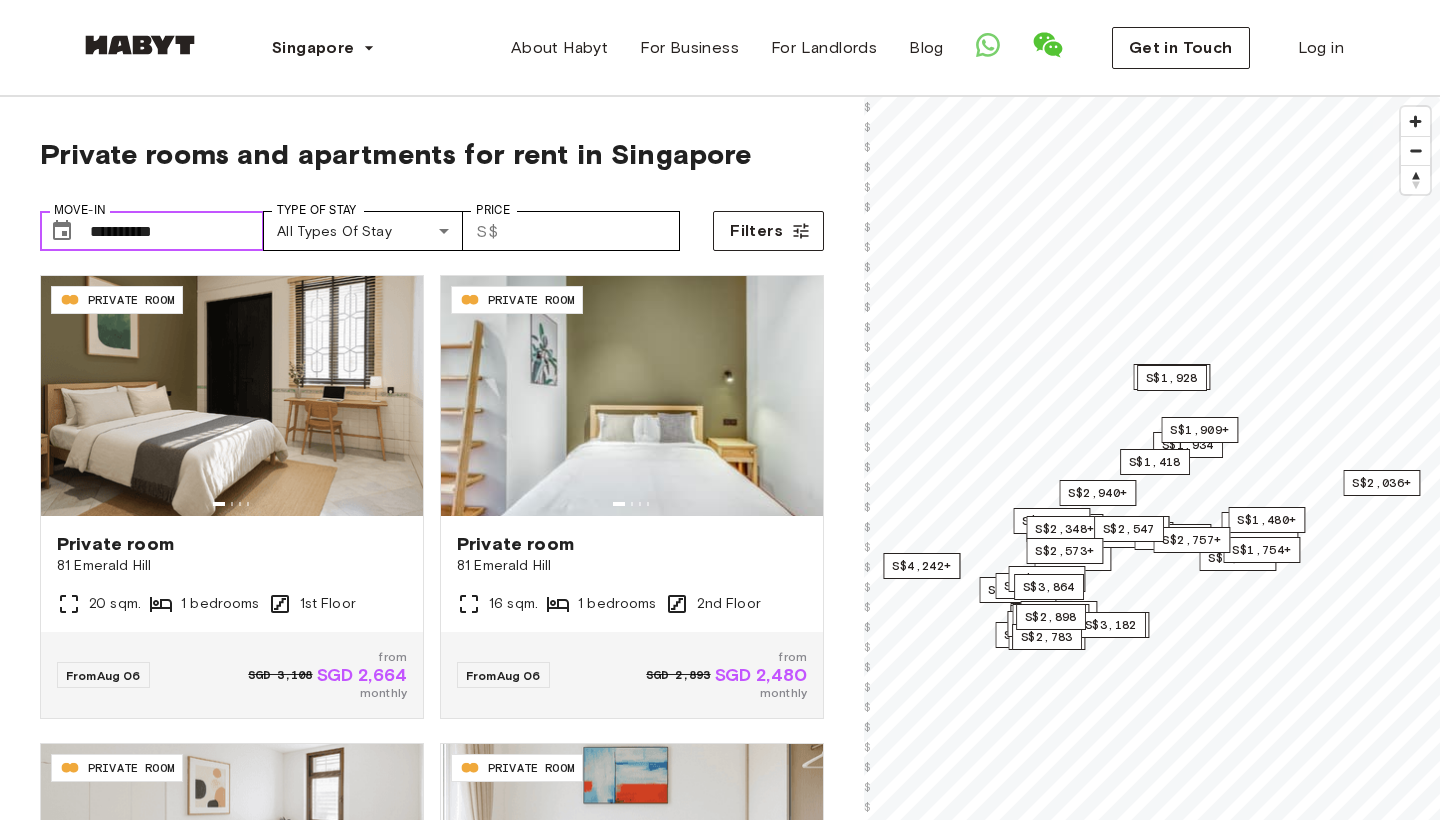 click on "**********" at bounding box center [177, 231] 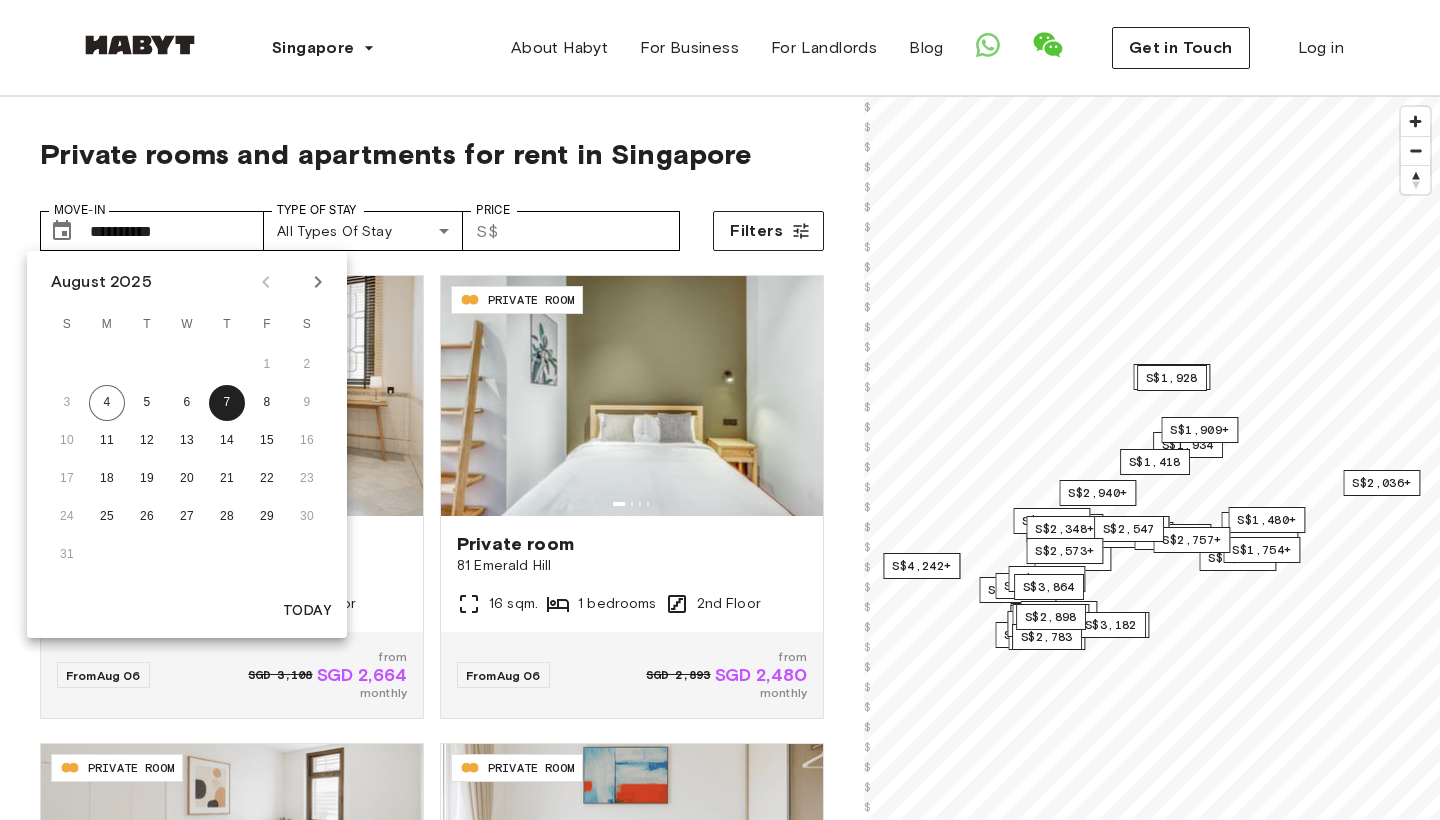 click 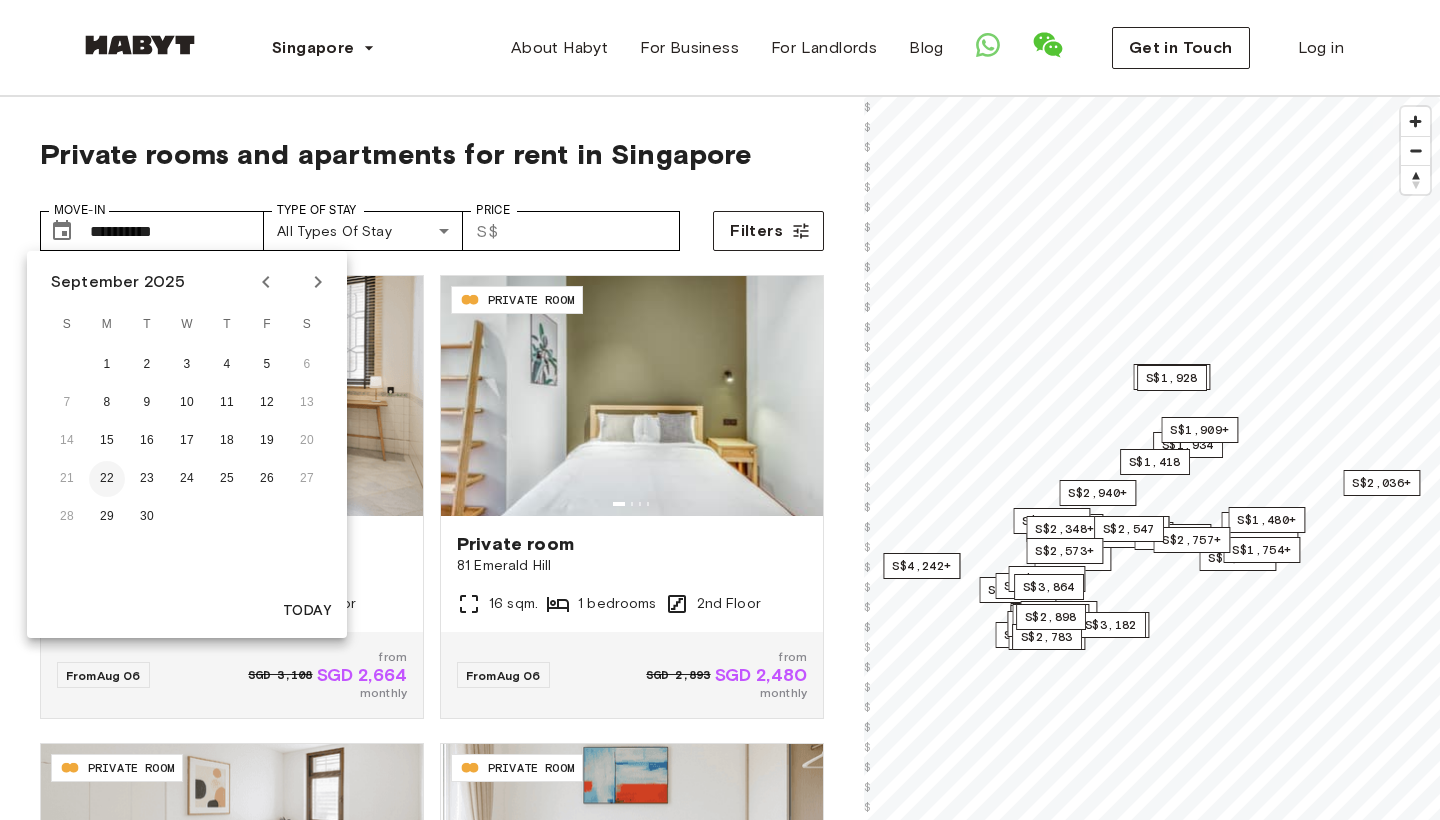 click on "22" at bounding box center (107, 479) 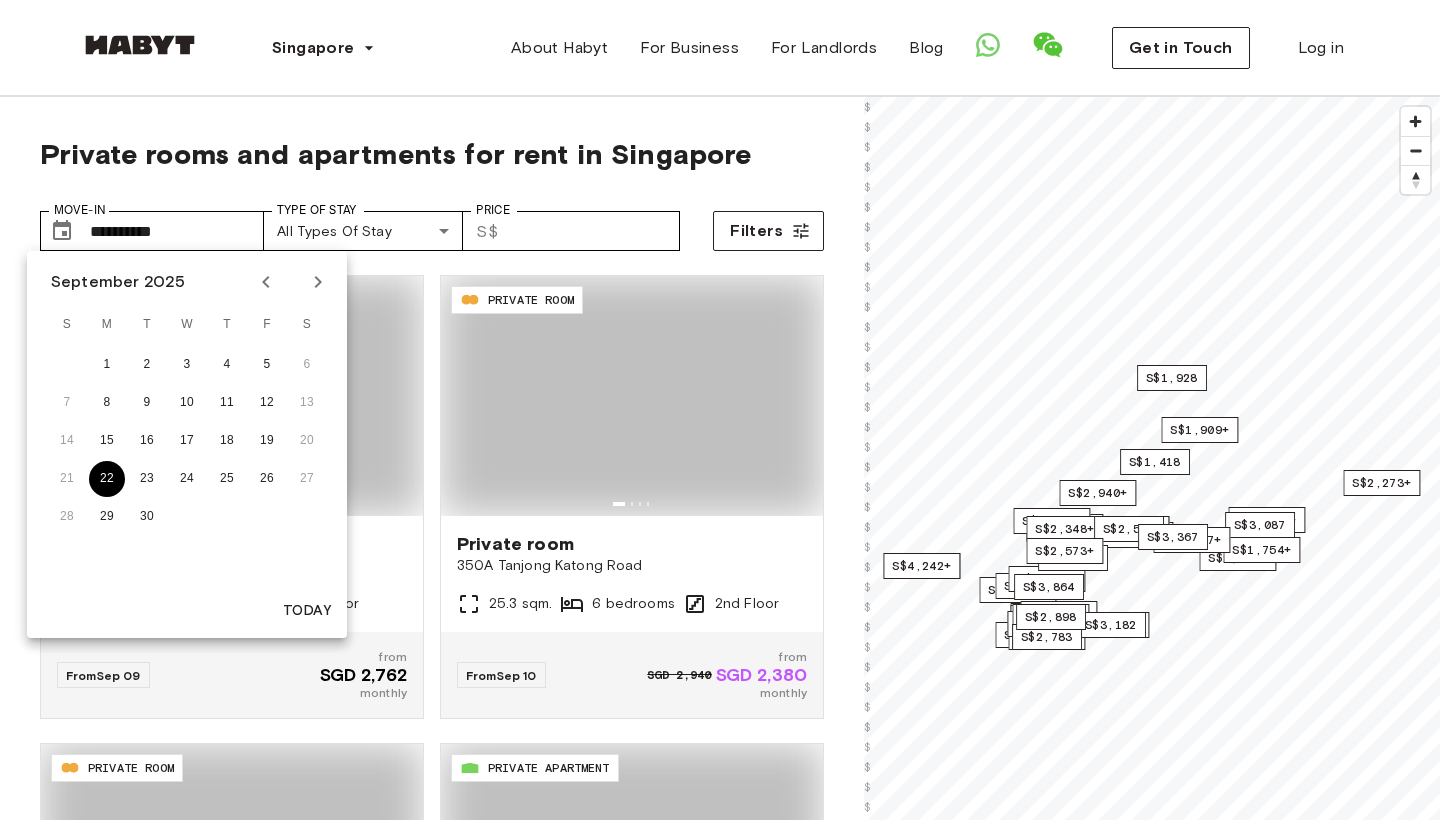 type on "**********" 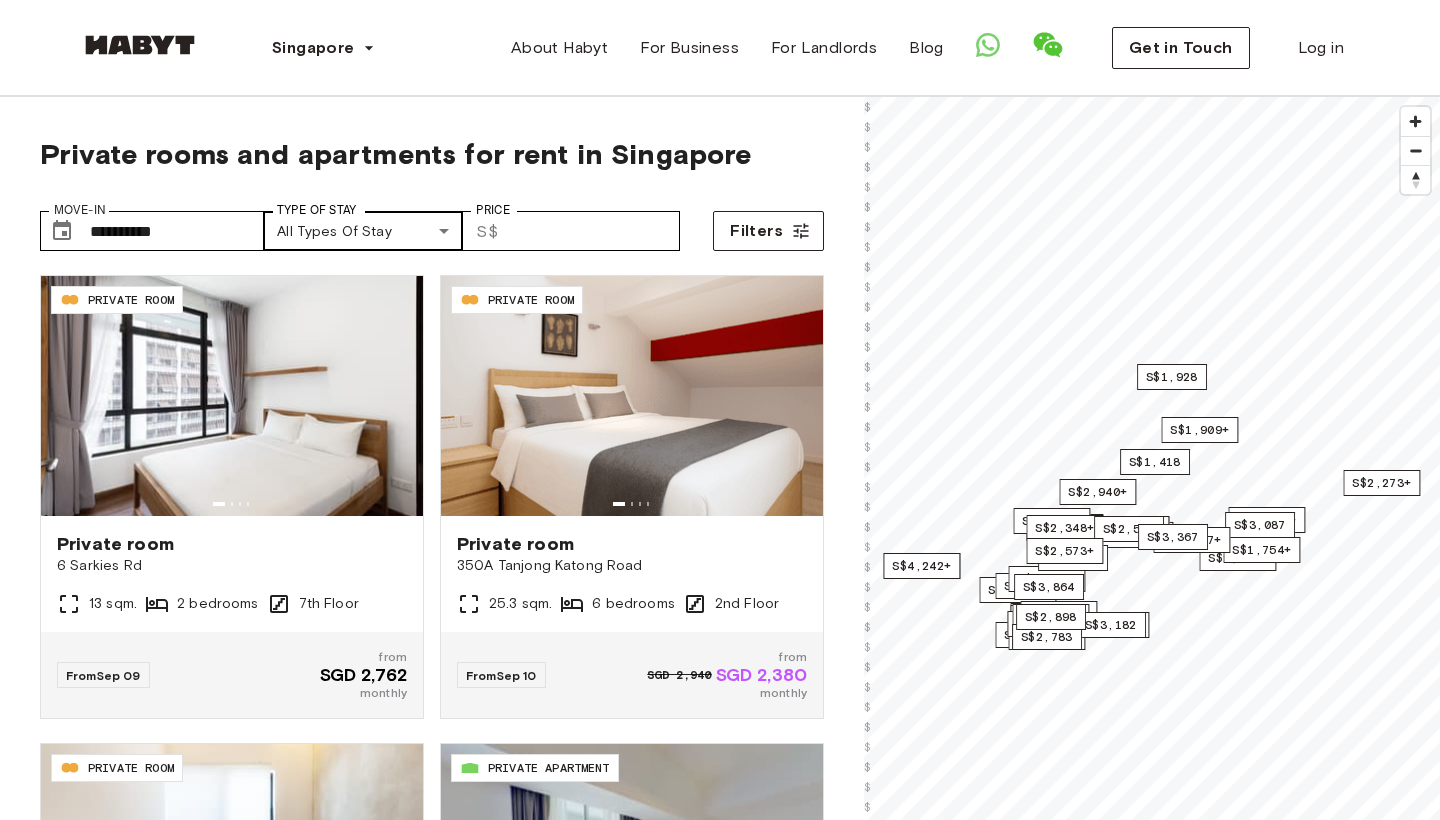 click on "**********" at bounding box center [720, 2355] 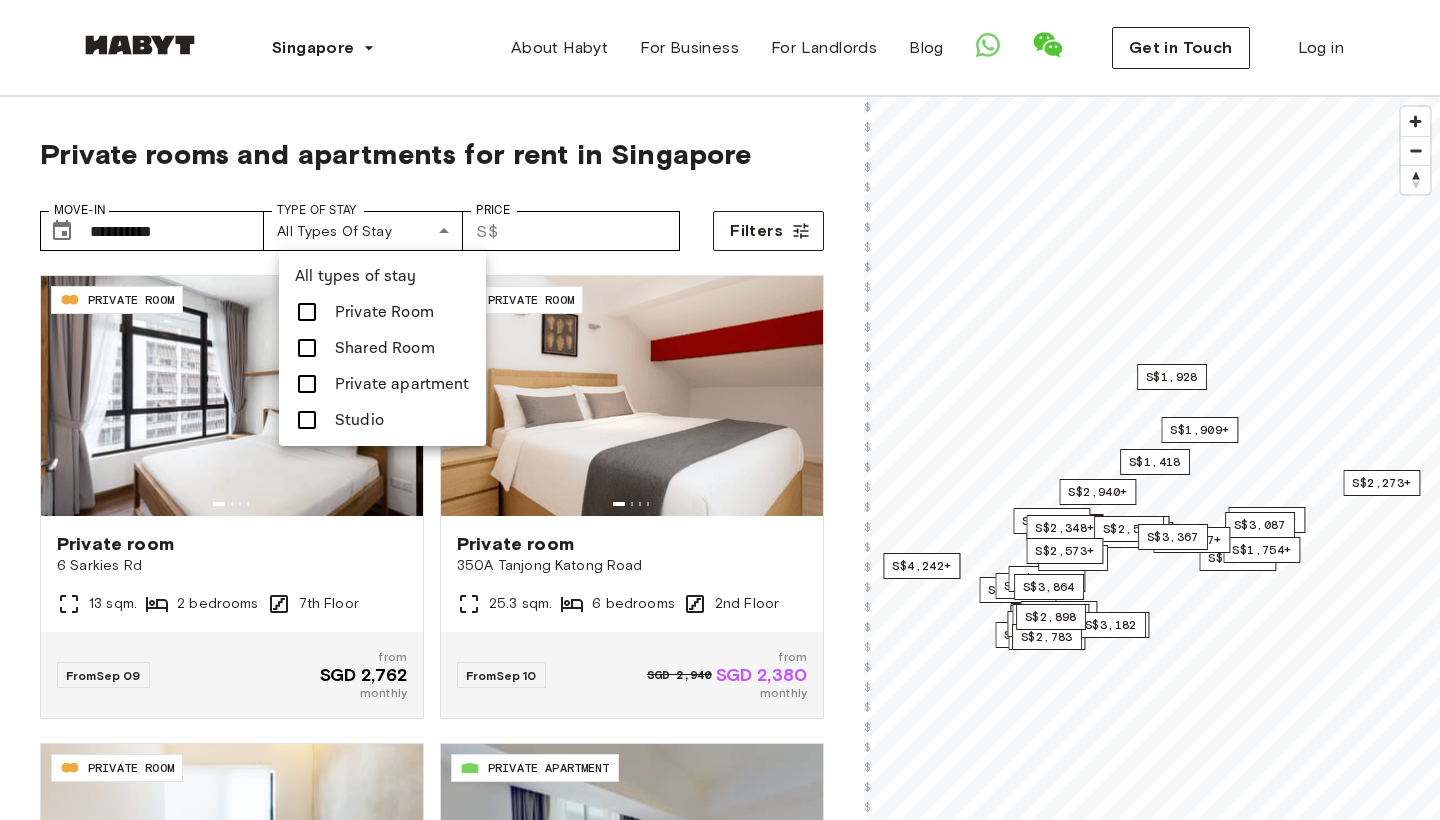 click on "Private apartment" at bounding box center [402, 384] 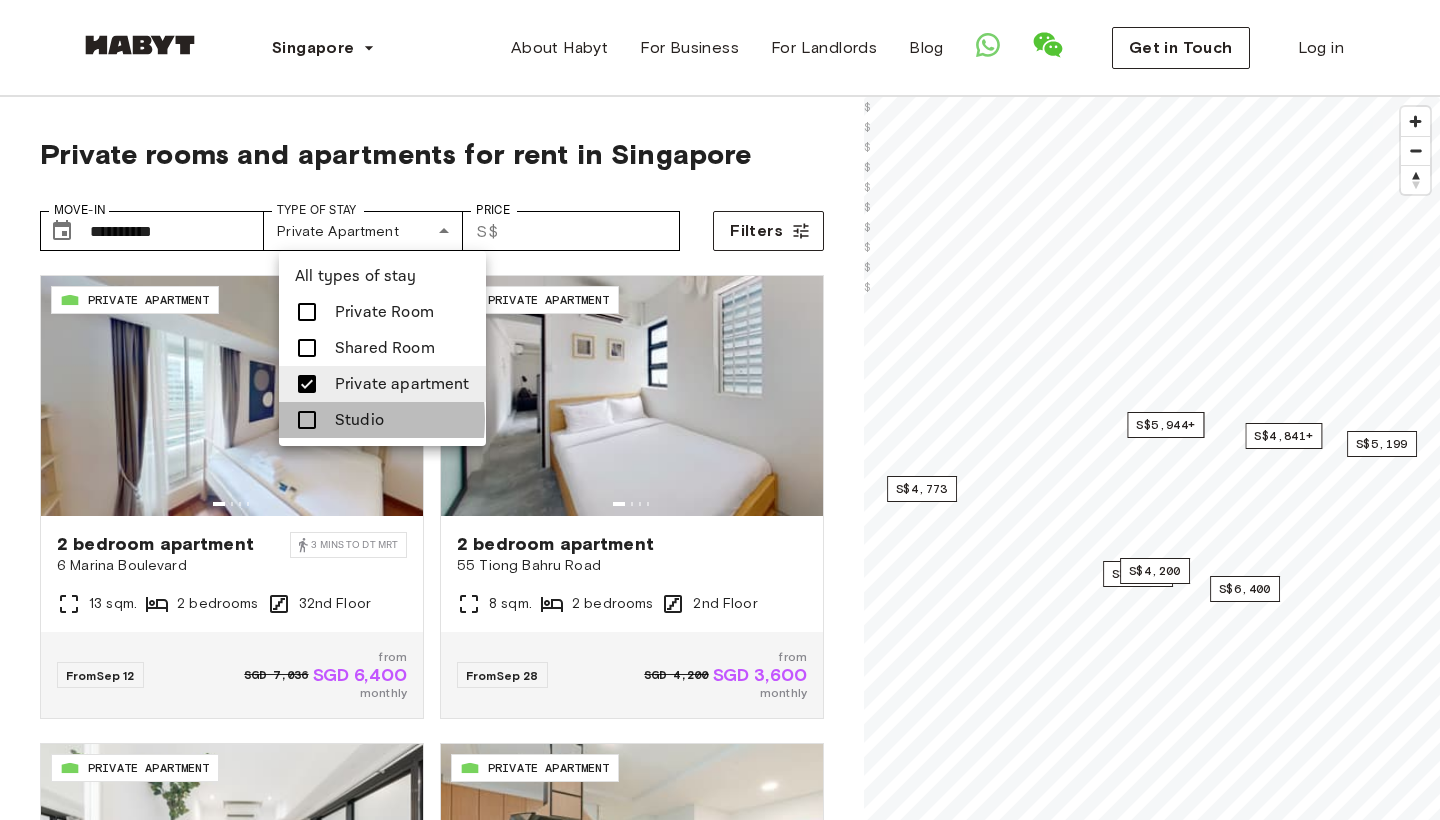 click at bounding box center (307, 420) 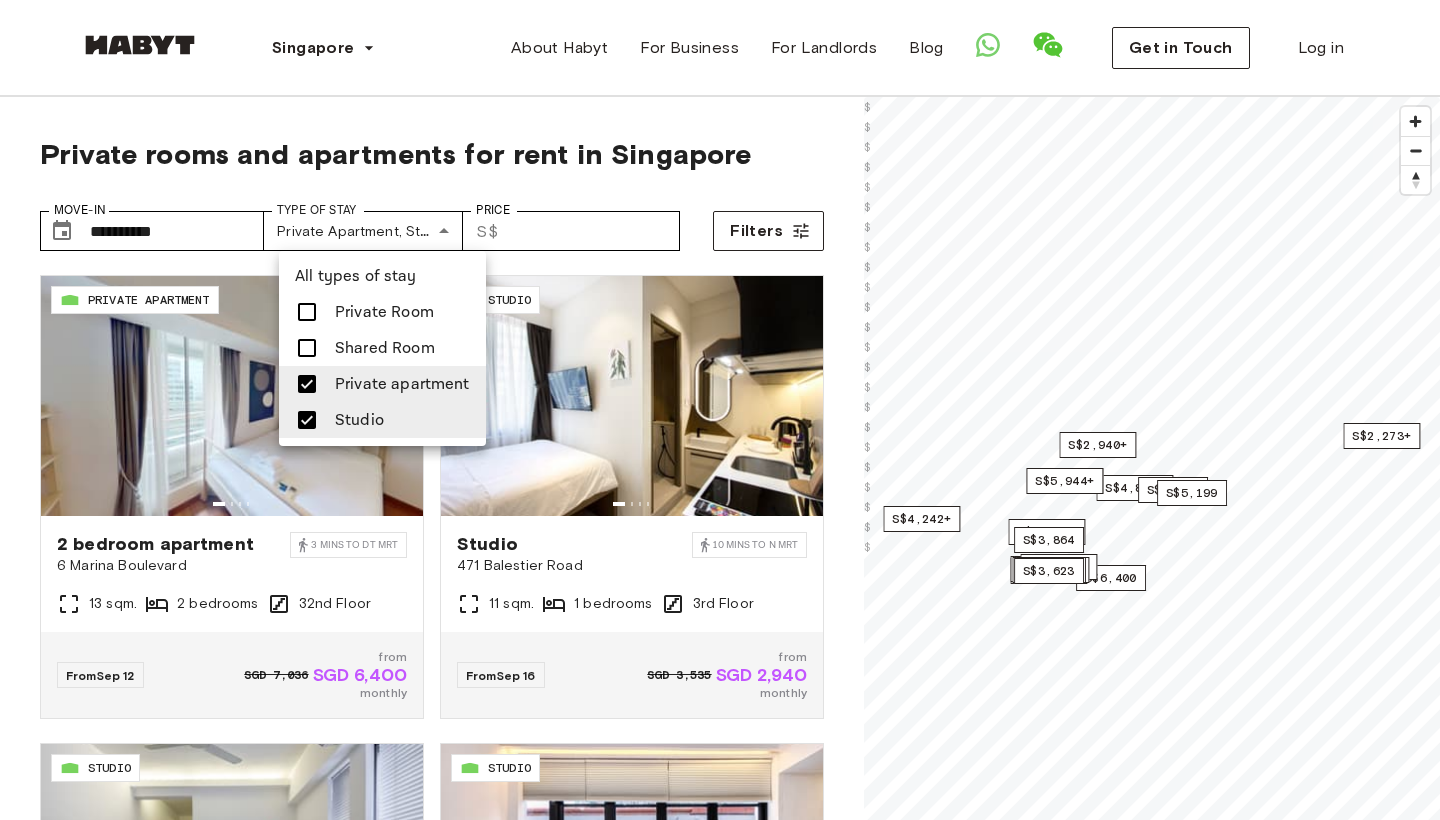 click at bounding box center [720, 410] 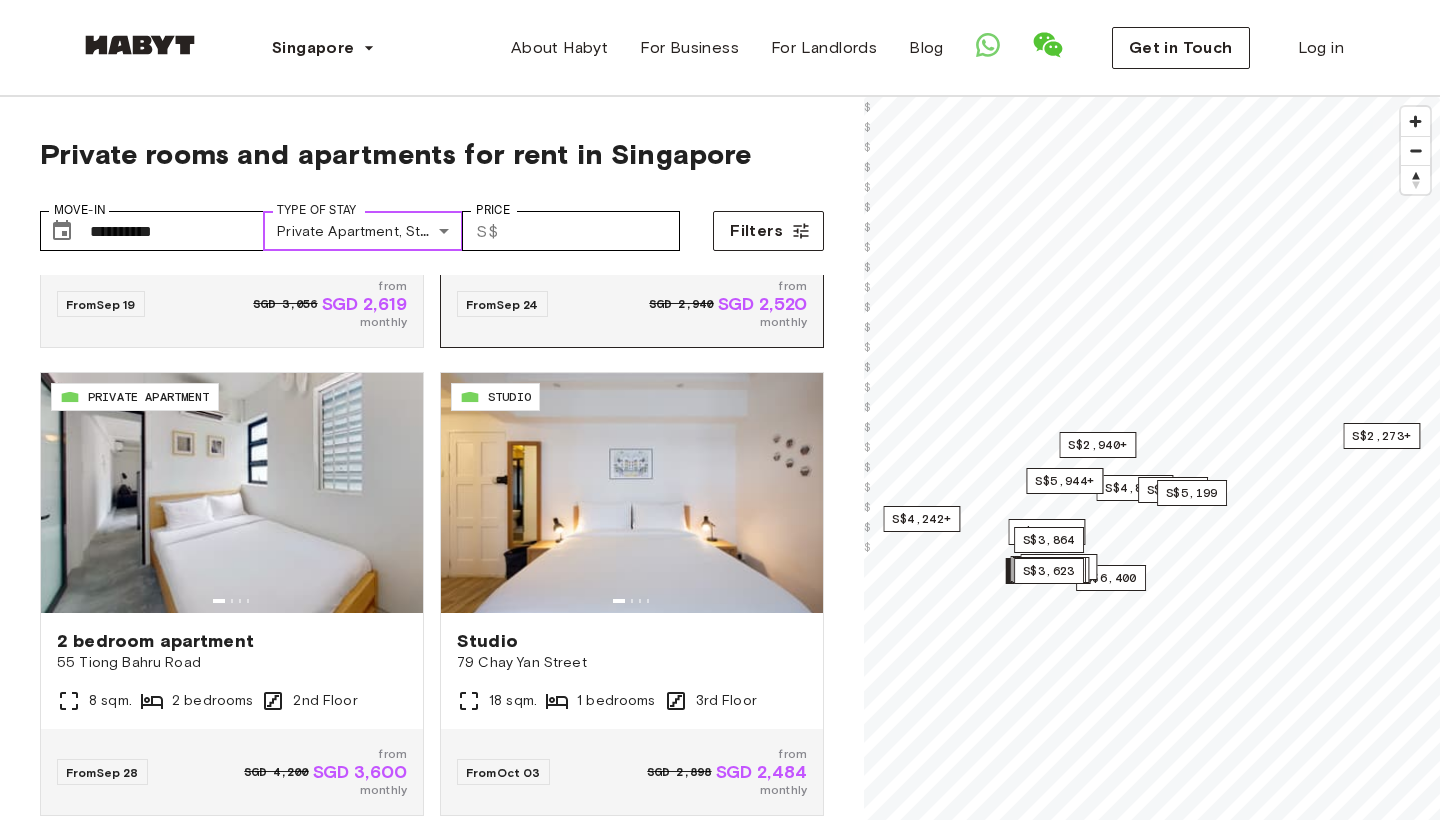 scroll, scrollTop: 870, scrollLeft: 0, axis: vertical 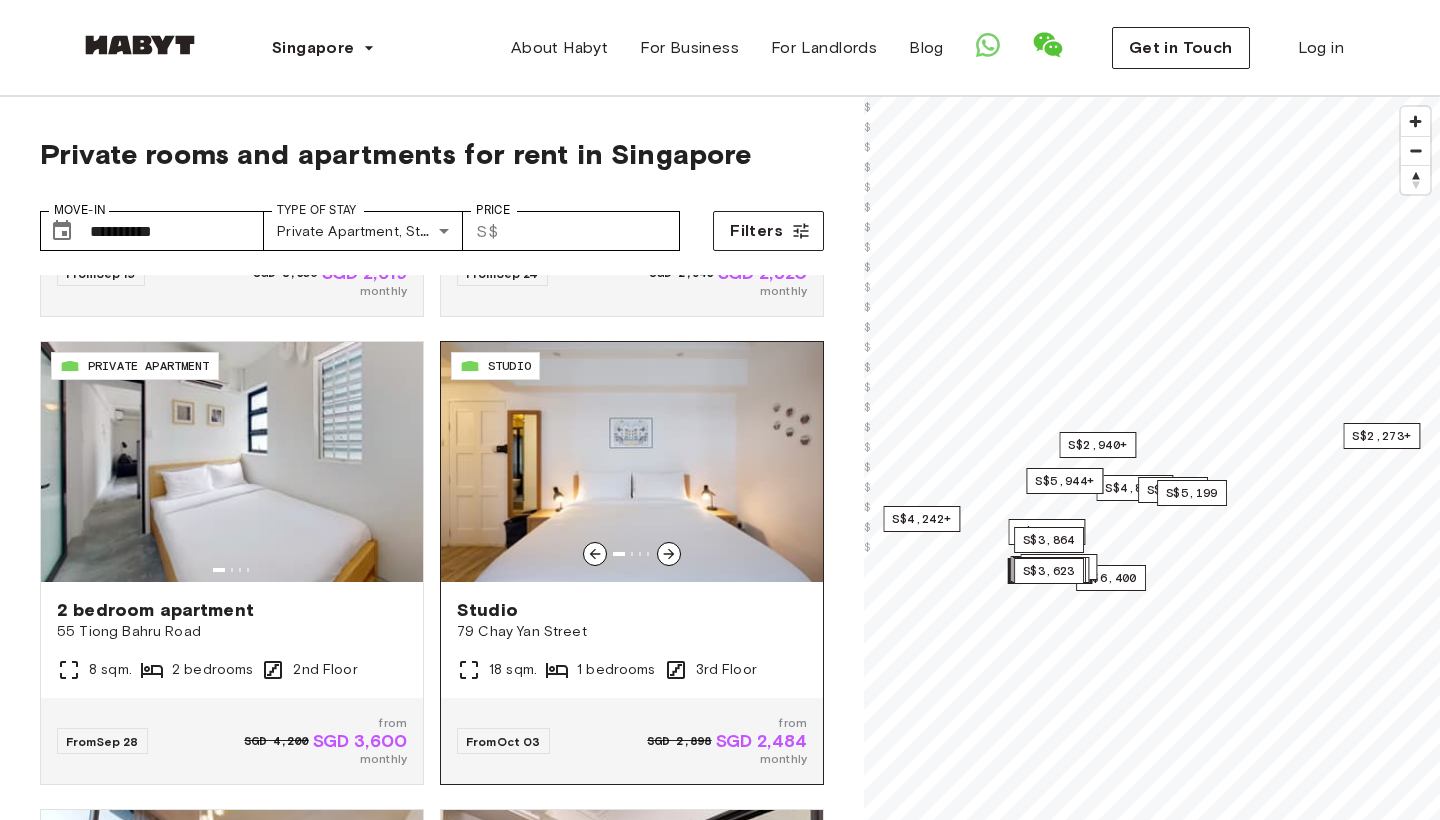 click 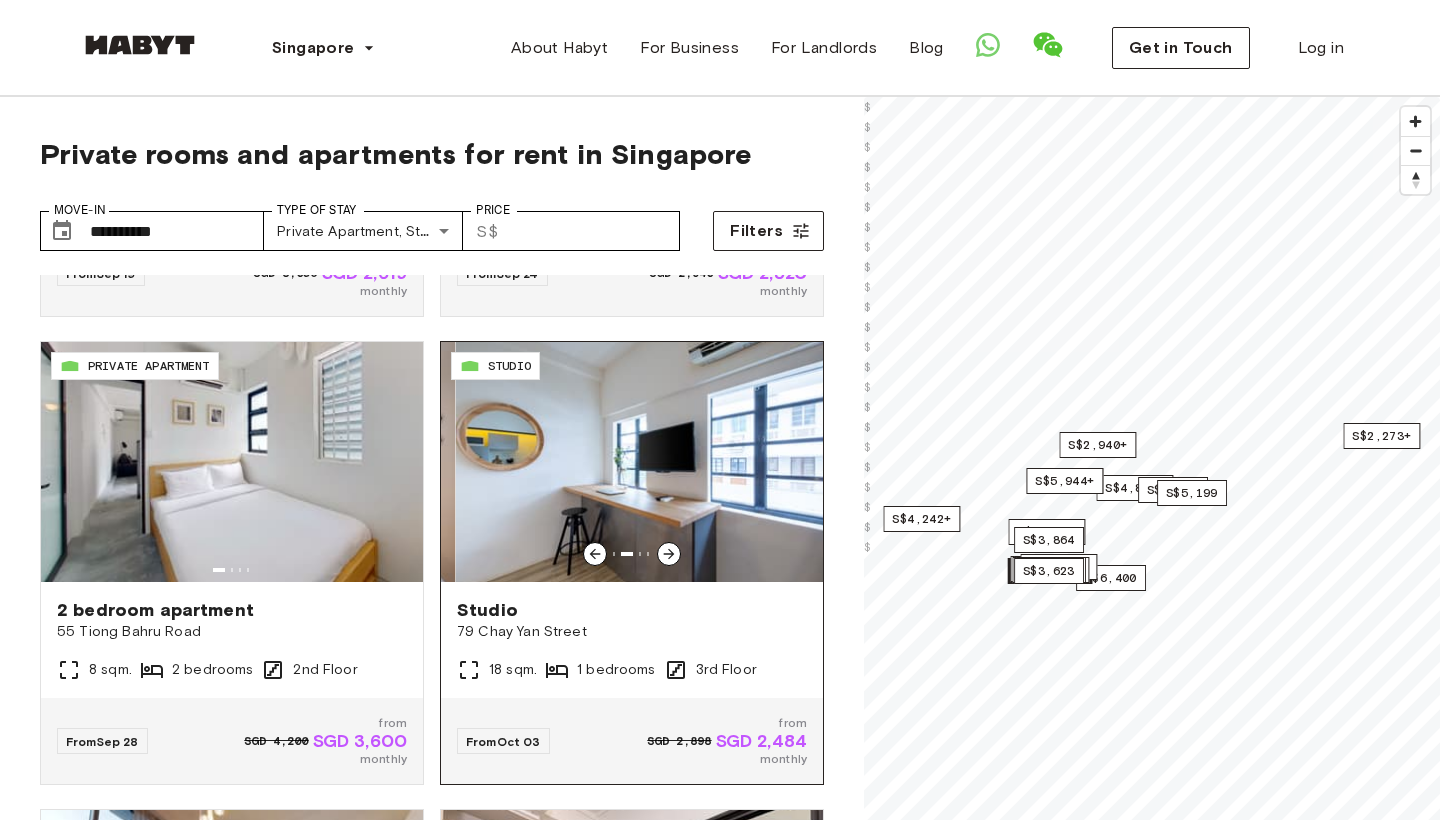 click 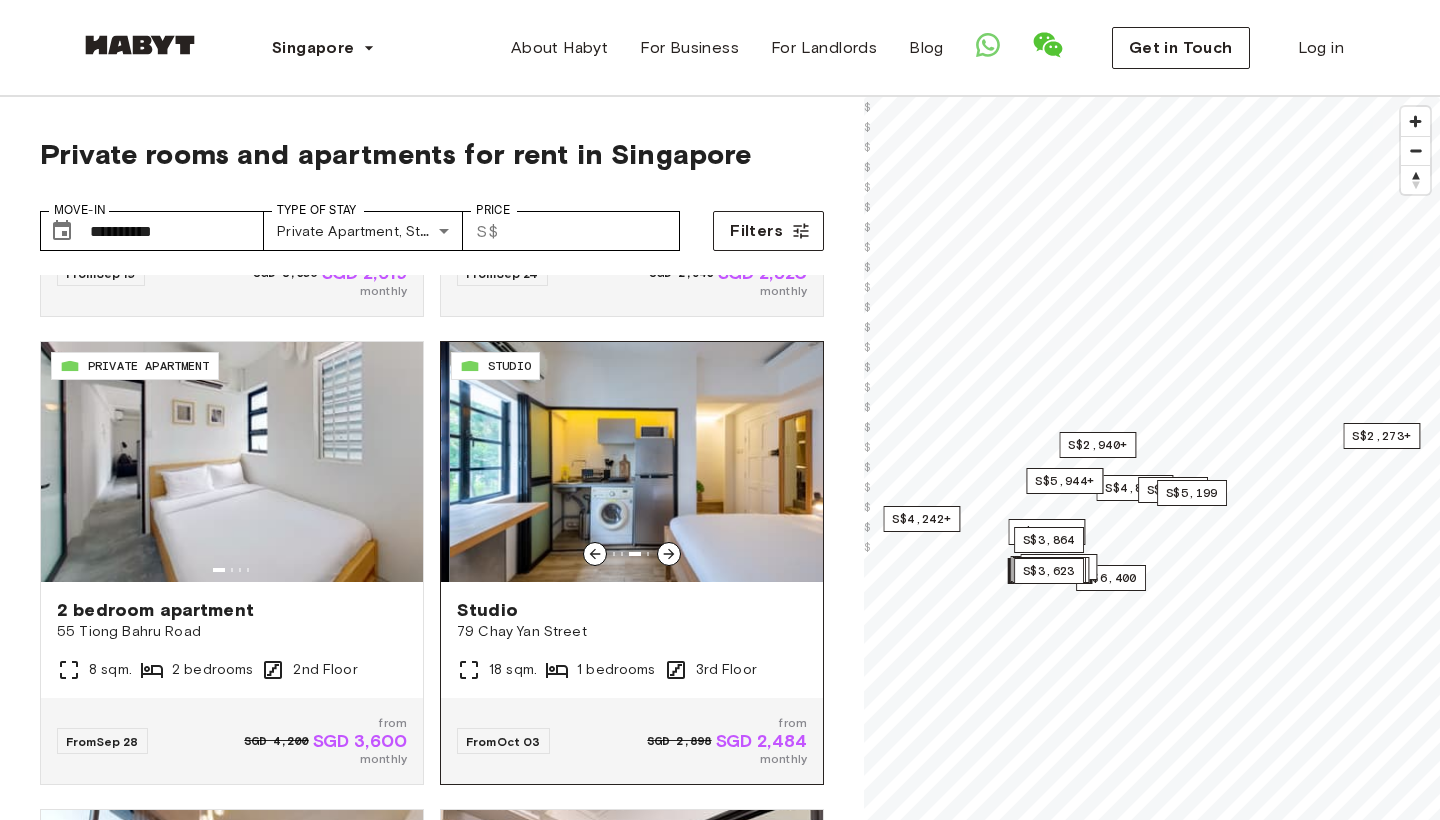 click 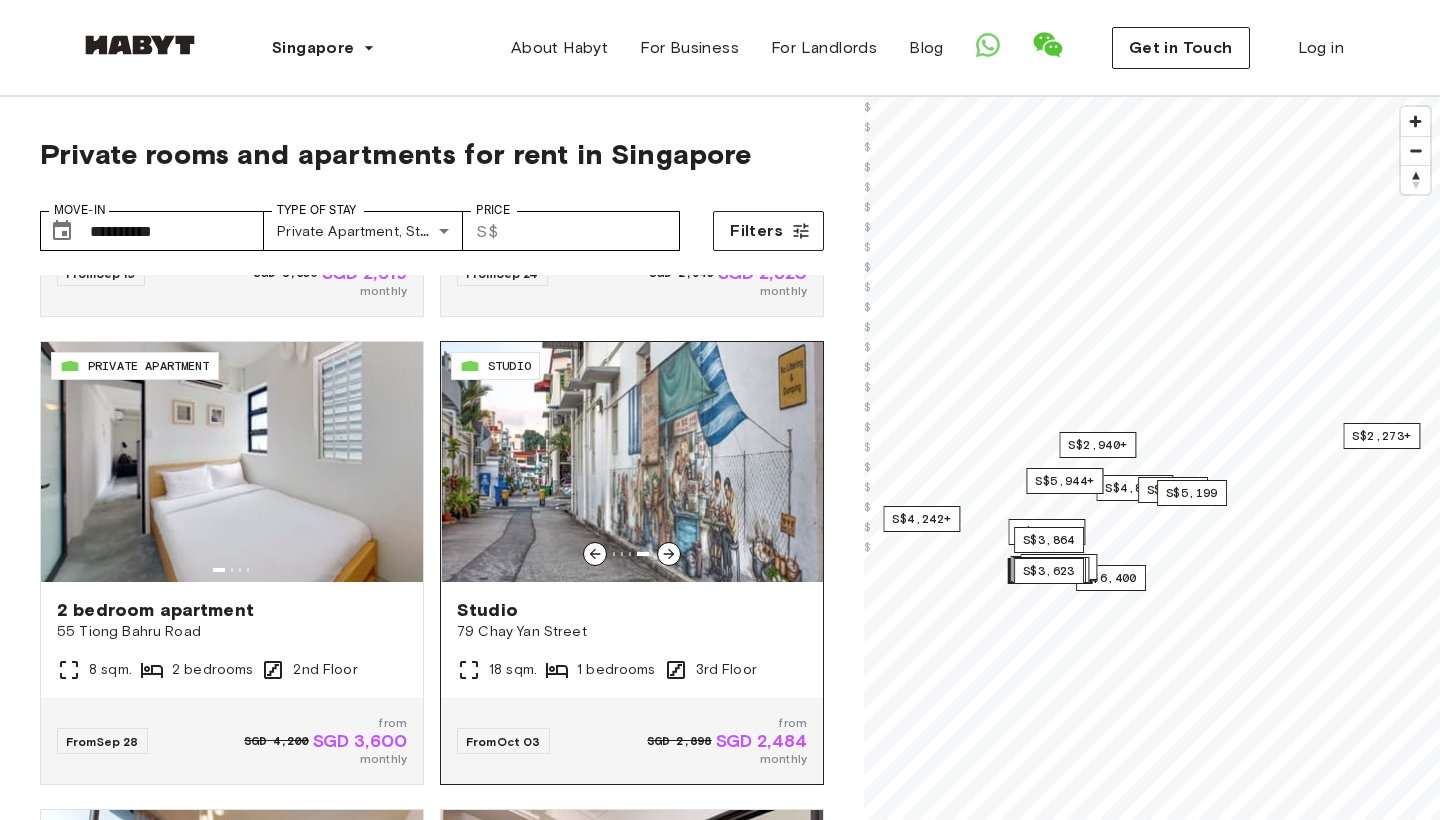 click 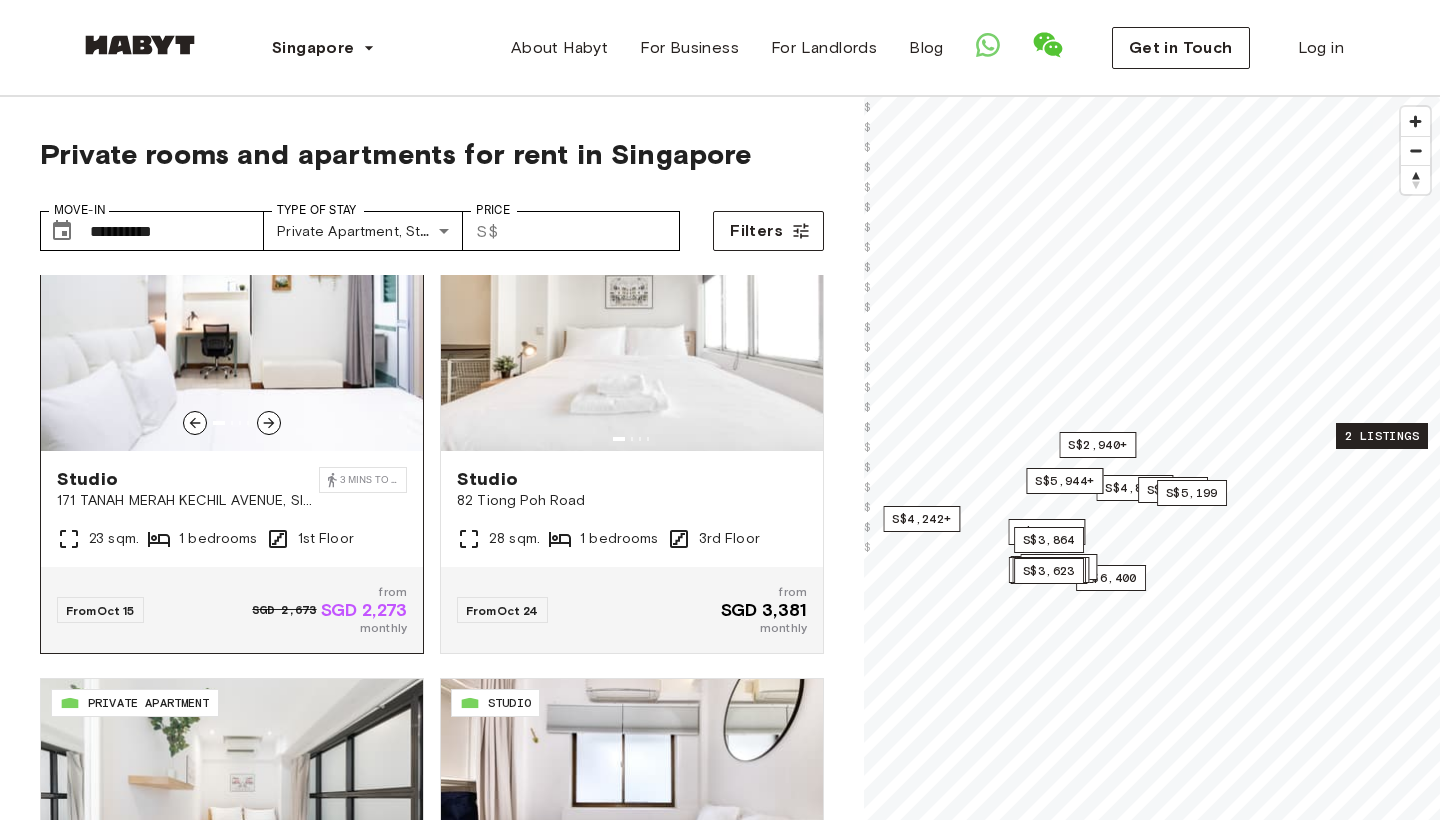 scroll, scrollTop: 1935, scrollLeft: 0, axis: vertical 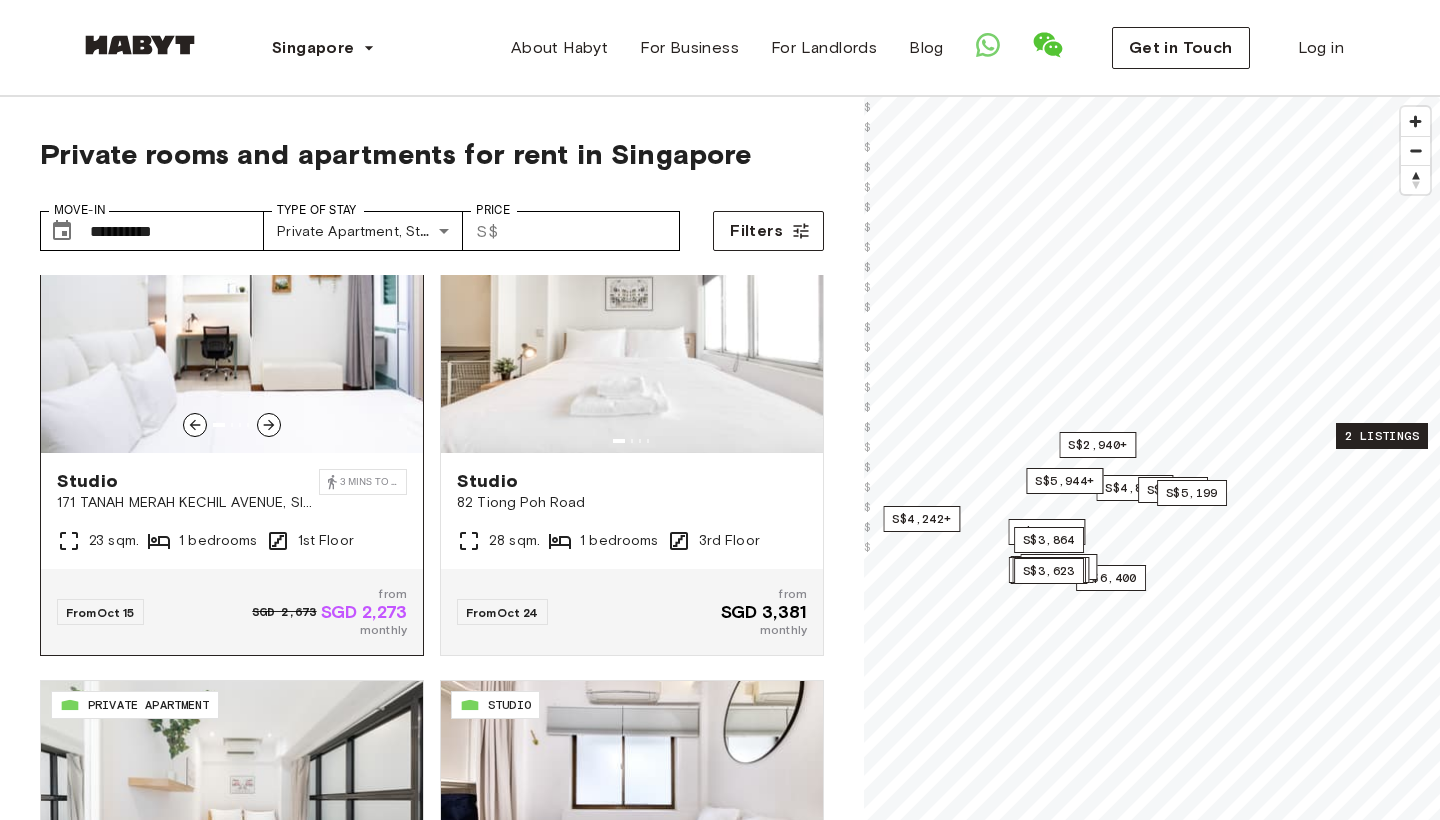 click 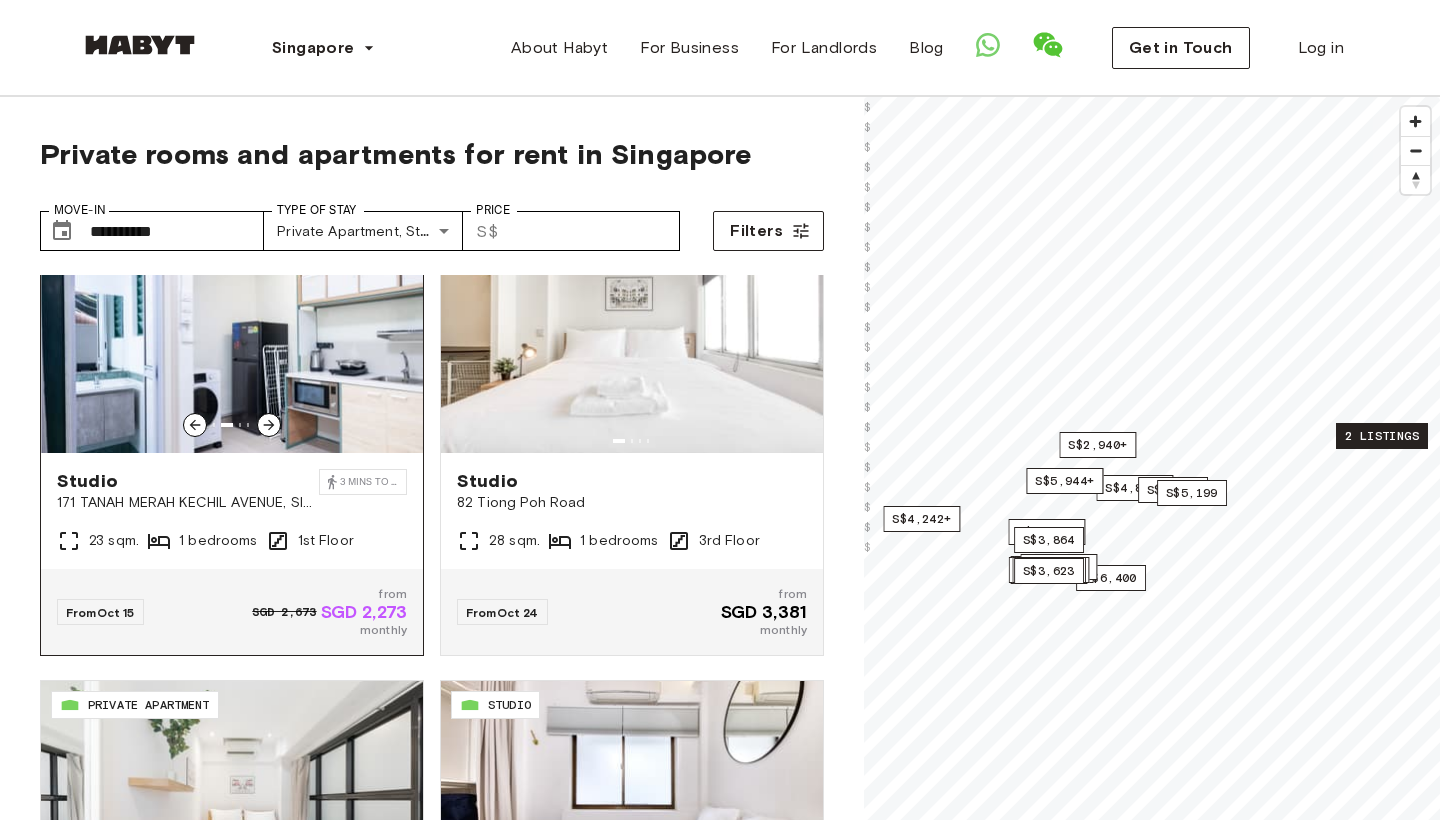 click 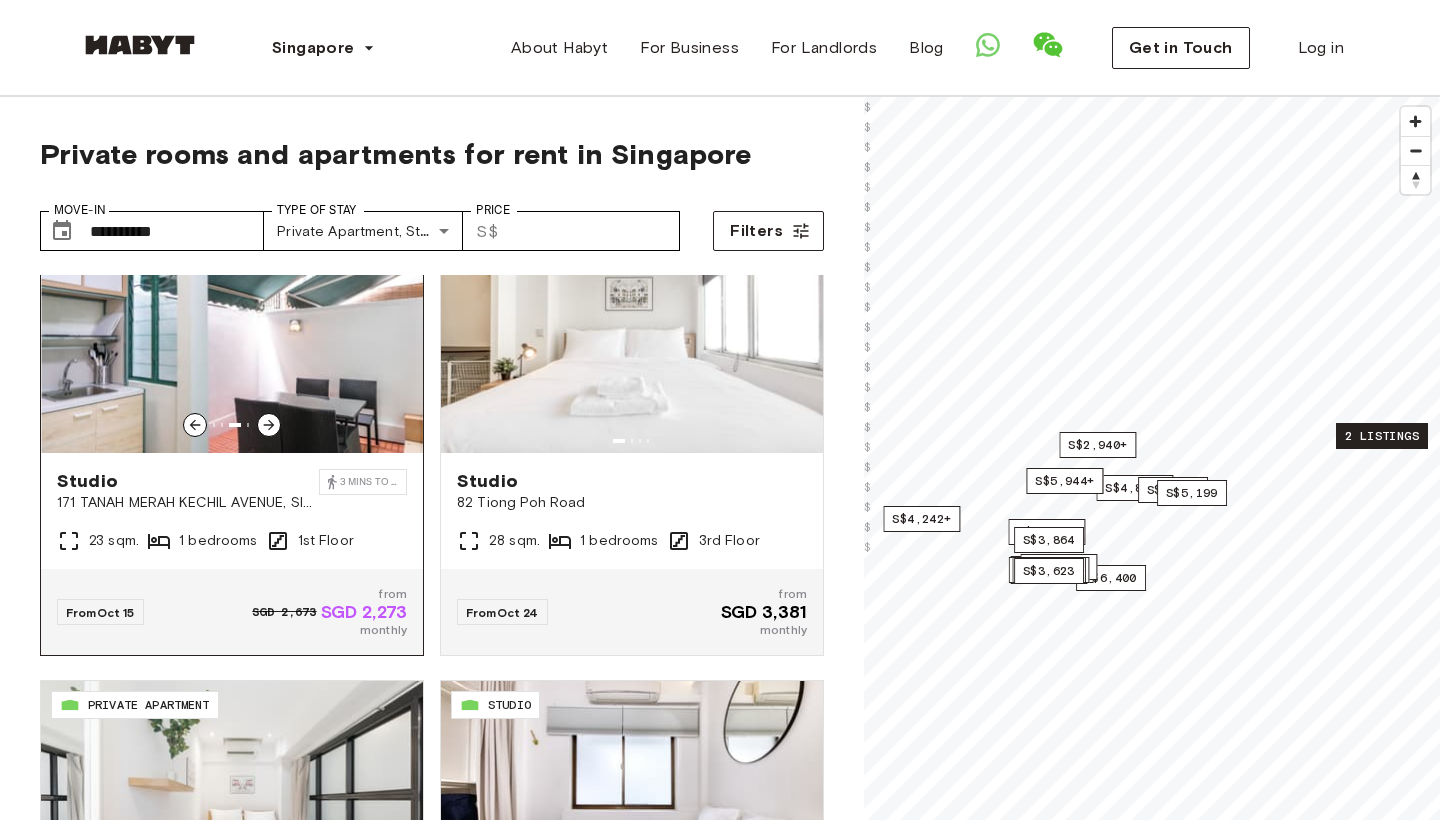 click 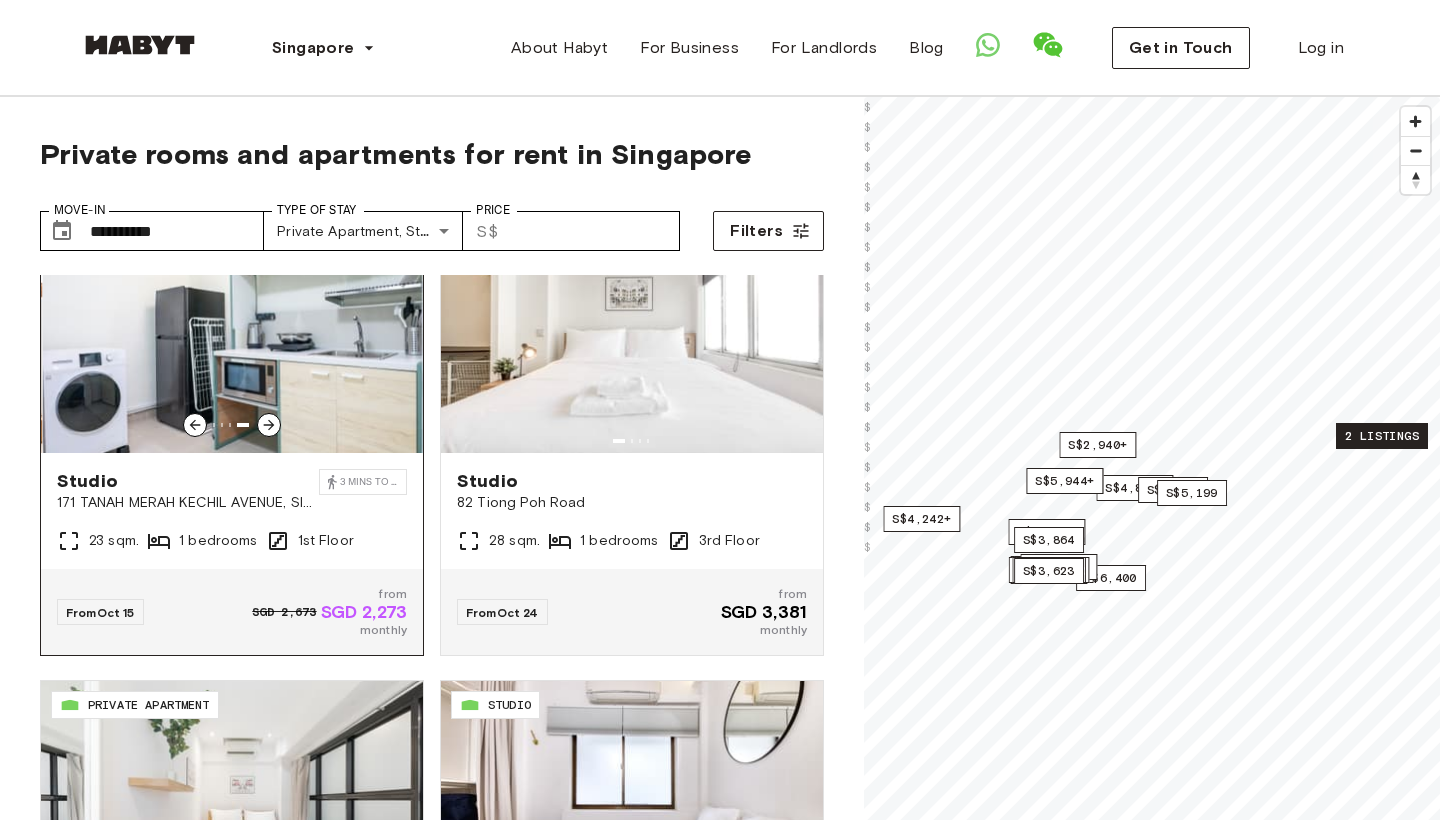 click 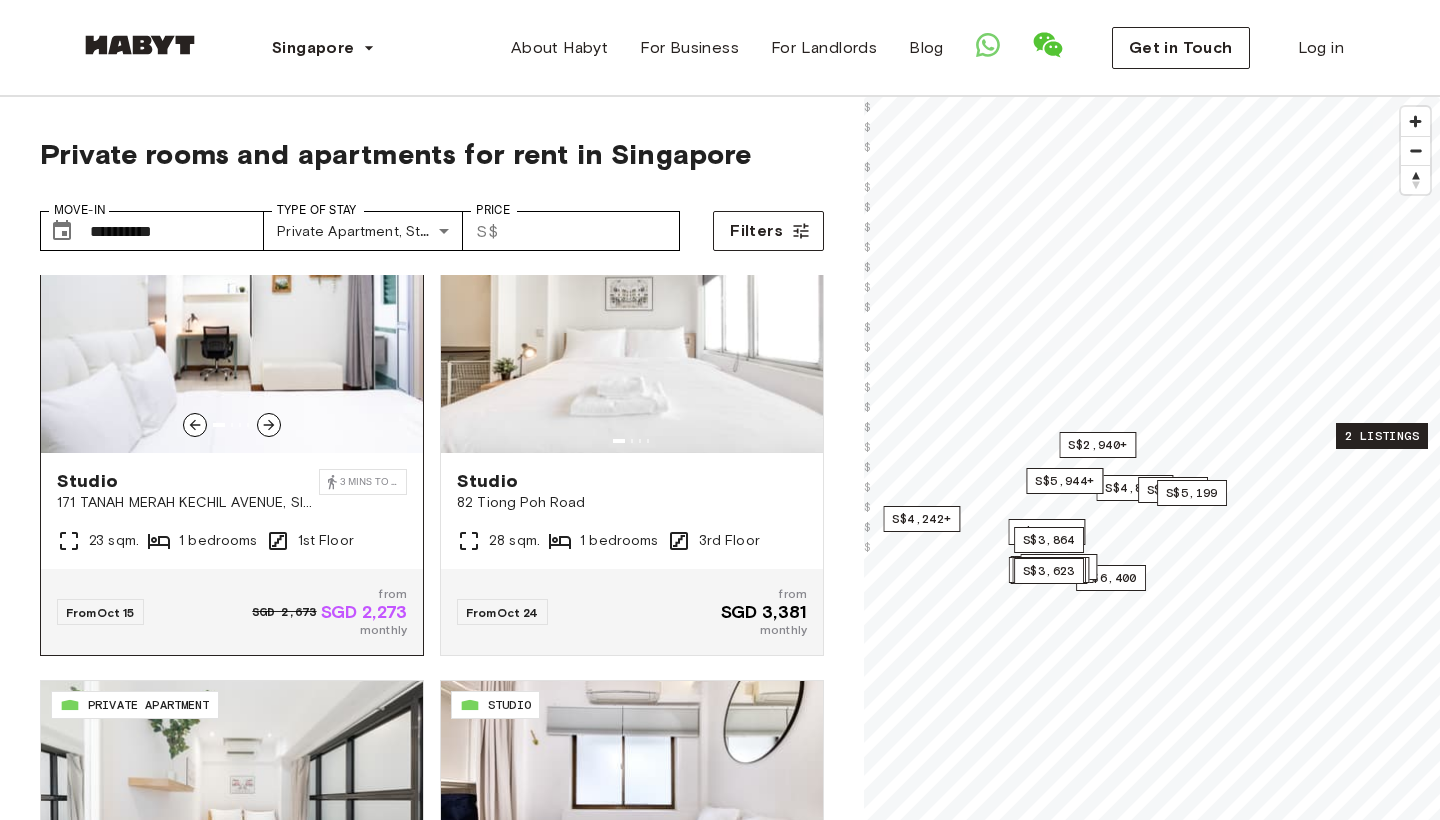 click at bounding box center (232, 333) 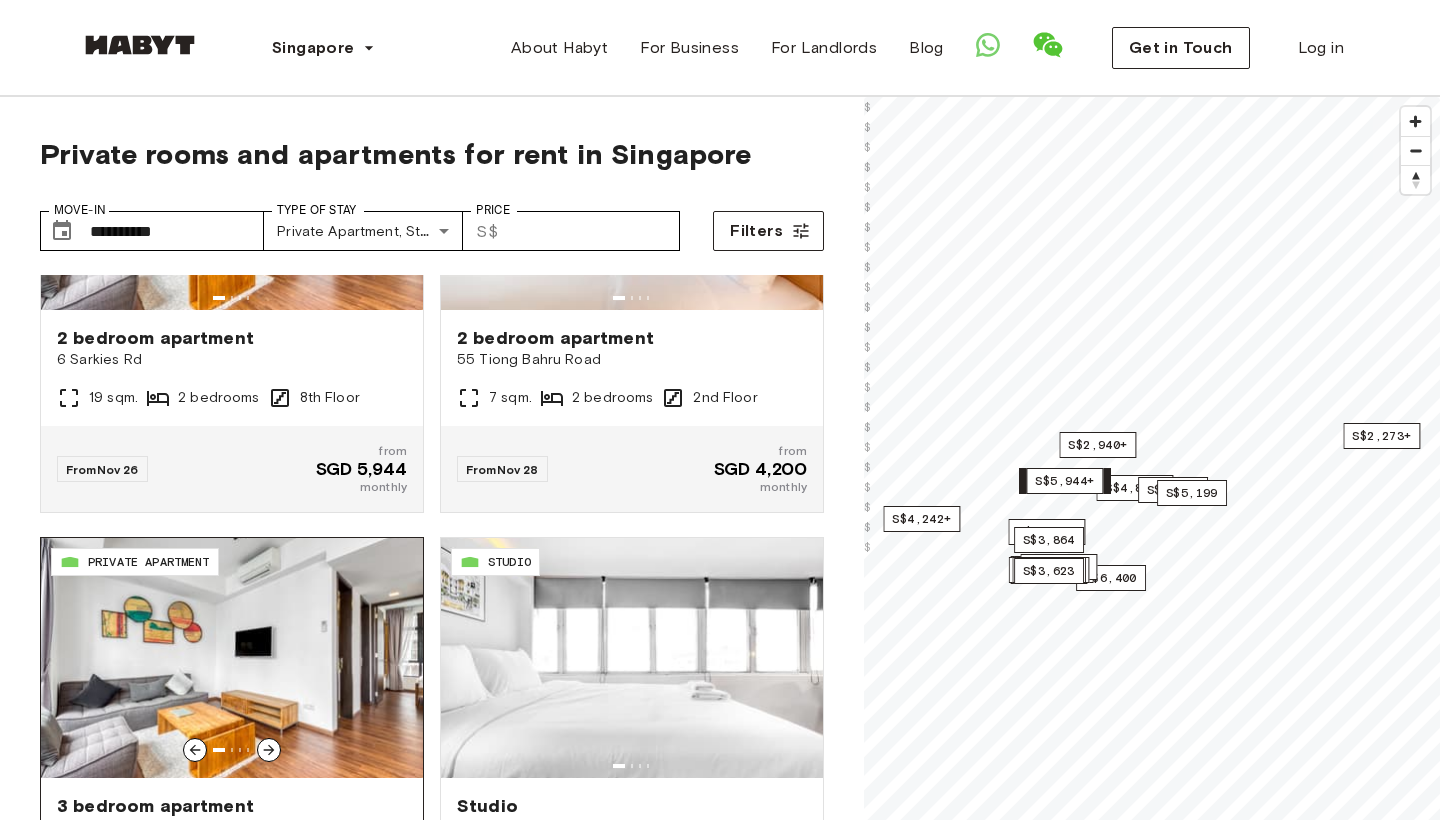 scroll, scrollTop: 3950, scrollLeft: 0, axis: vertical 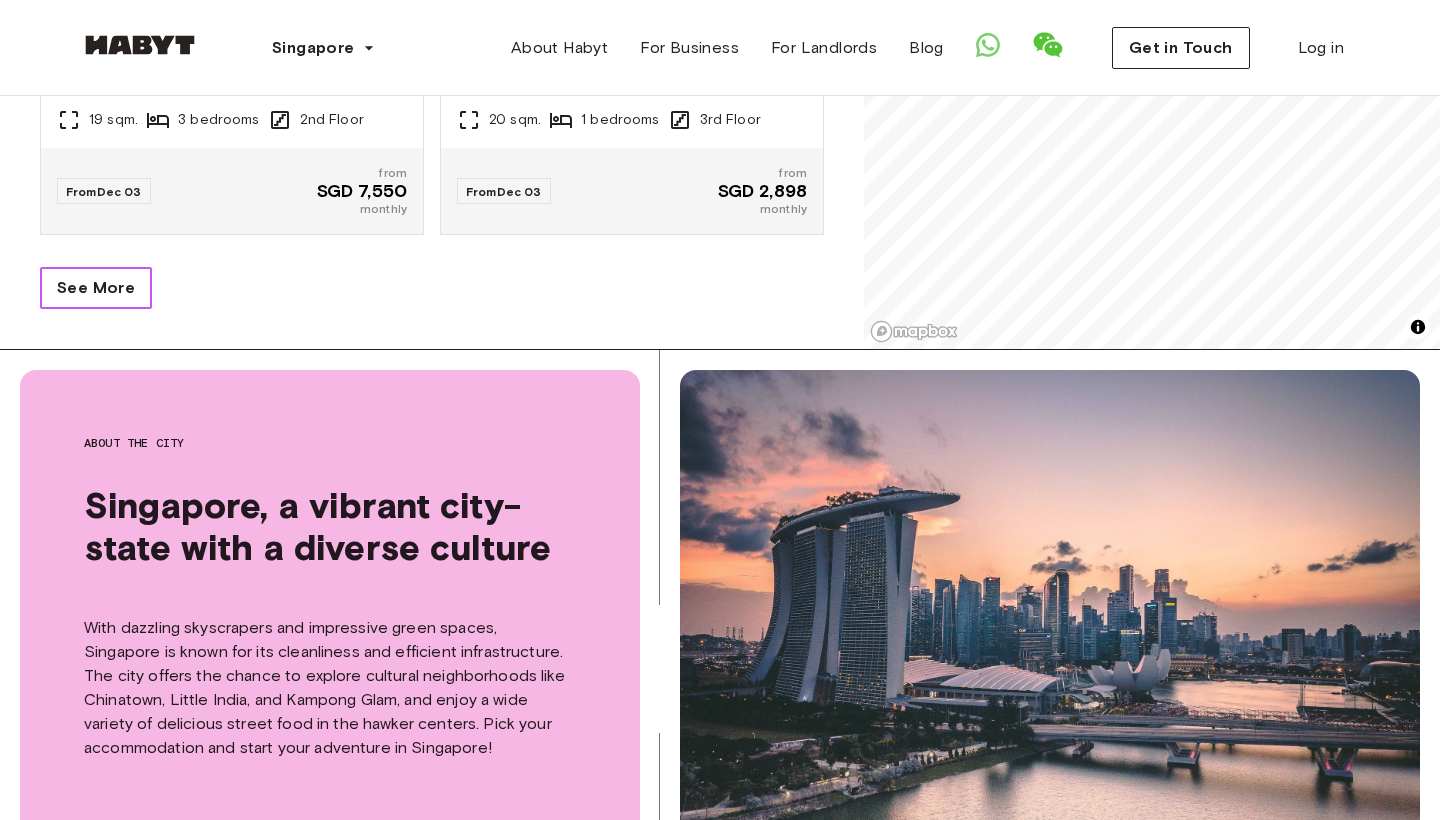 click on "See More" at bounding box center [96, 288] 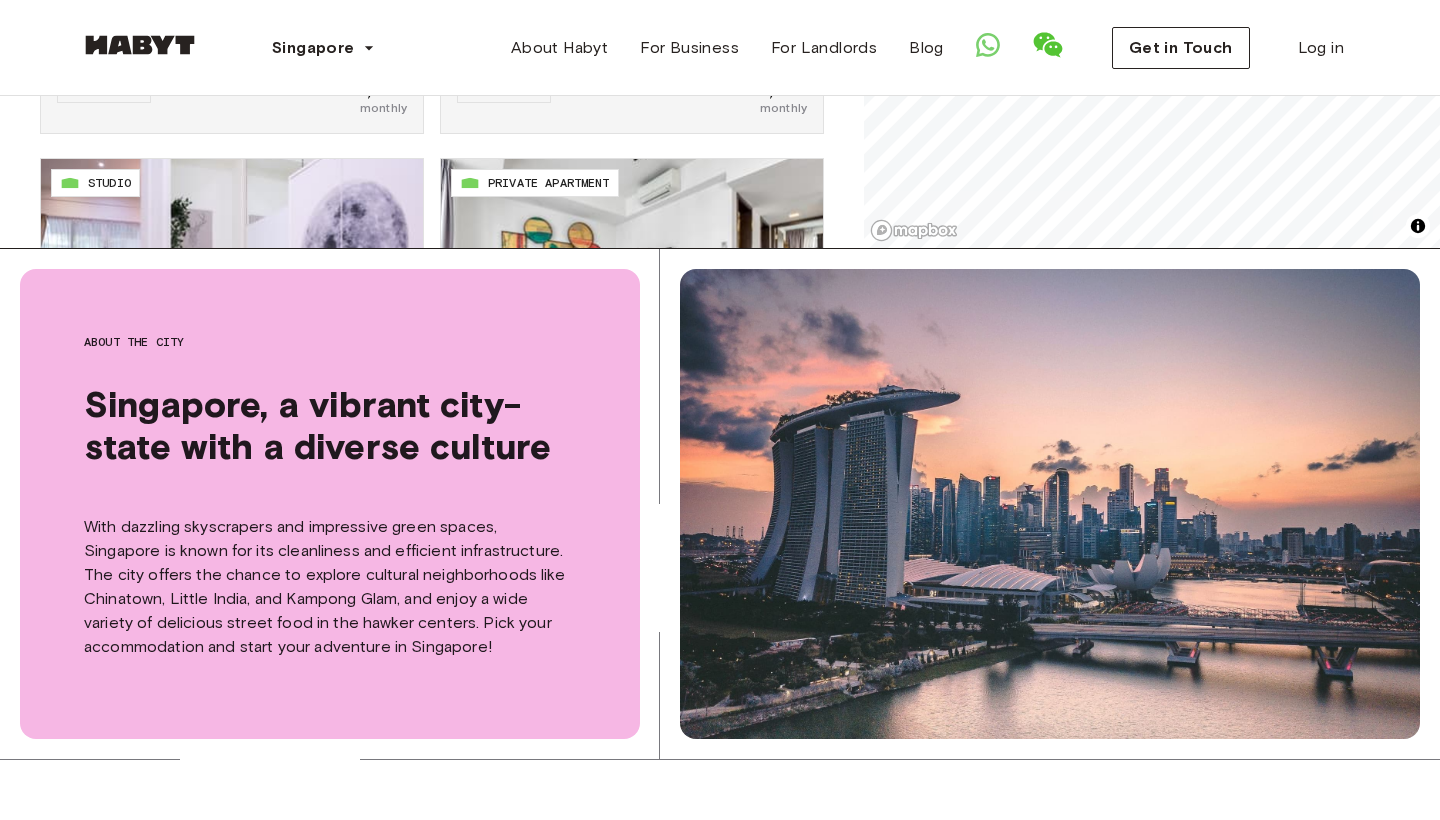 scroll, scrollTop: 849, scrollLeft: 0, axis: vertical 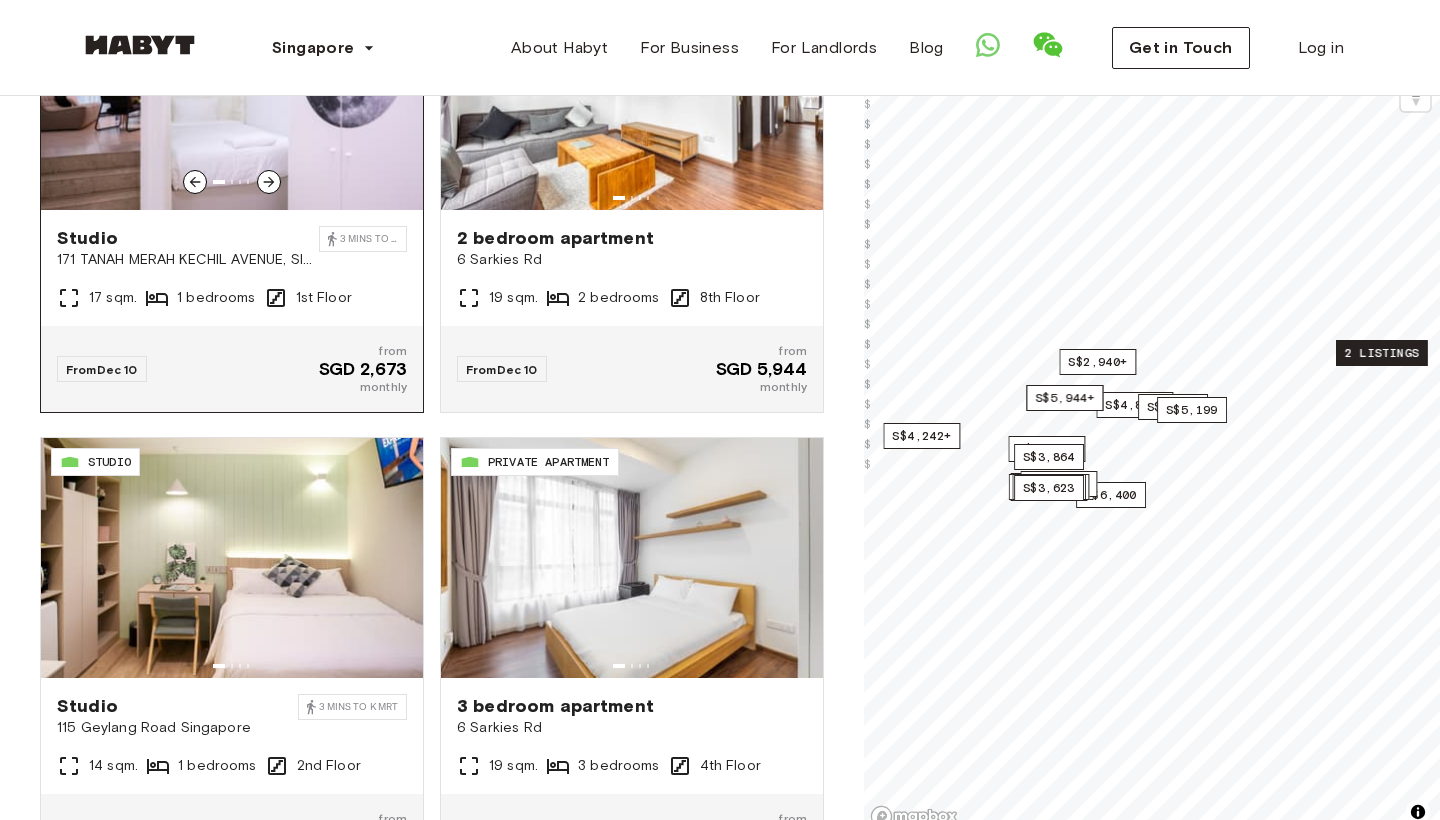 click at bounding box center [232, 90] 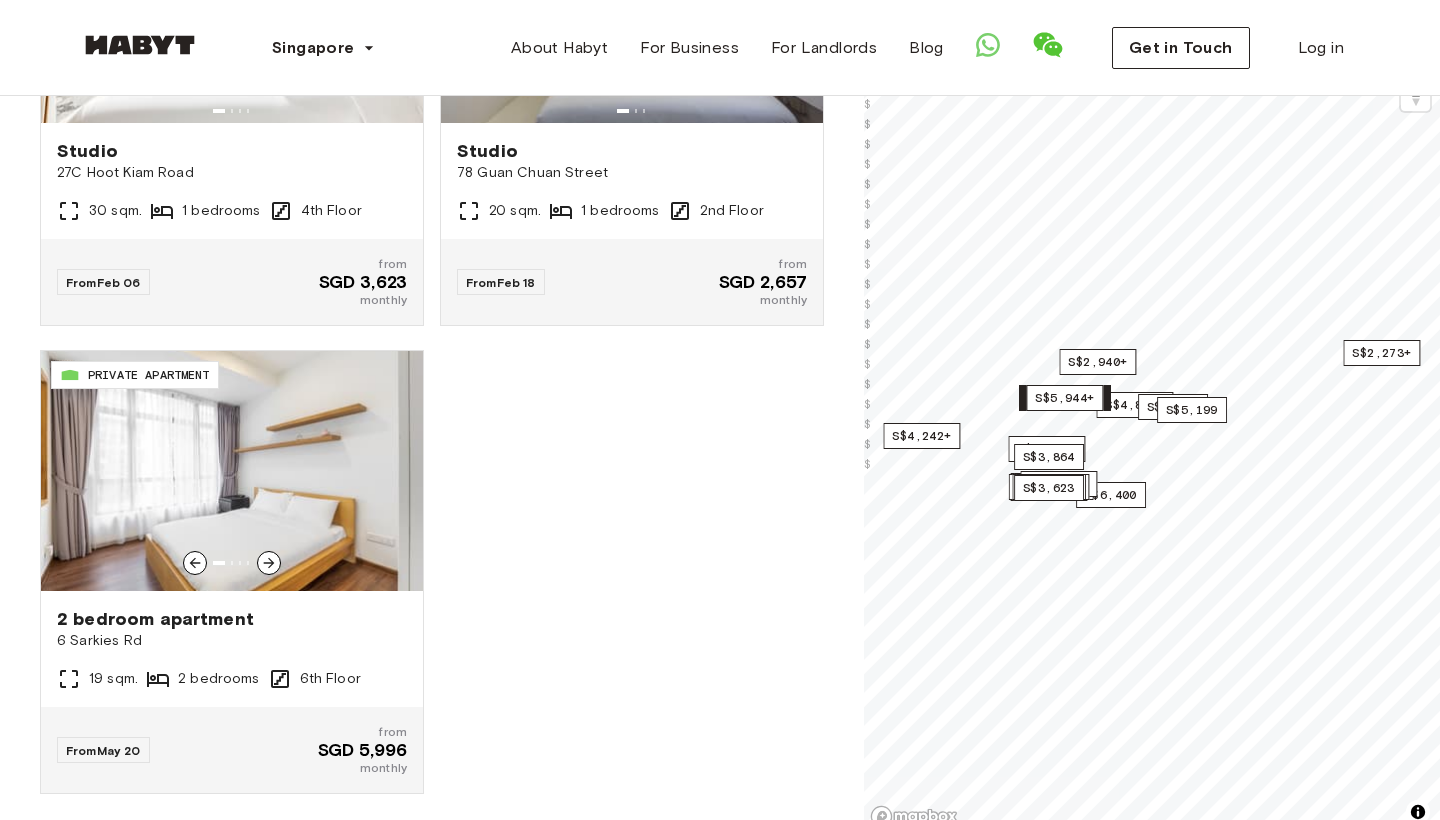 scroll, scrollTop: 8556, scrollLeft: 0, axis: vertical 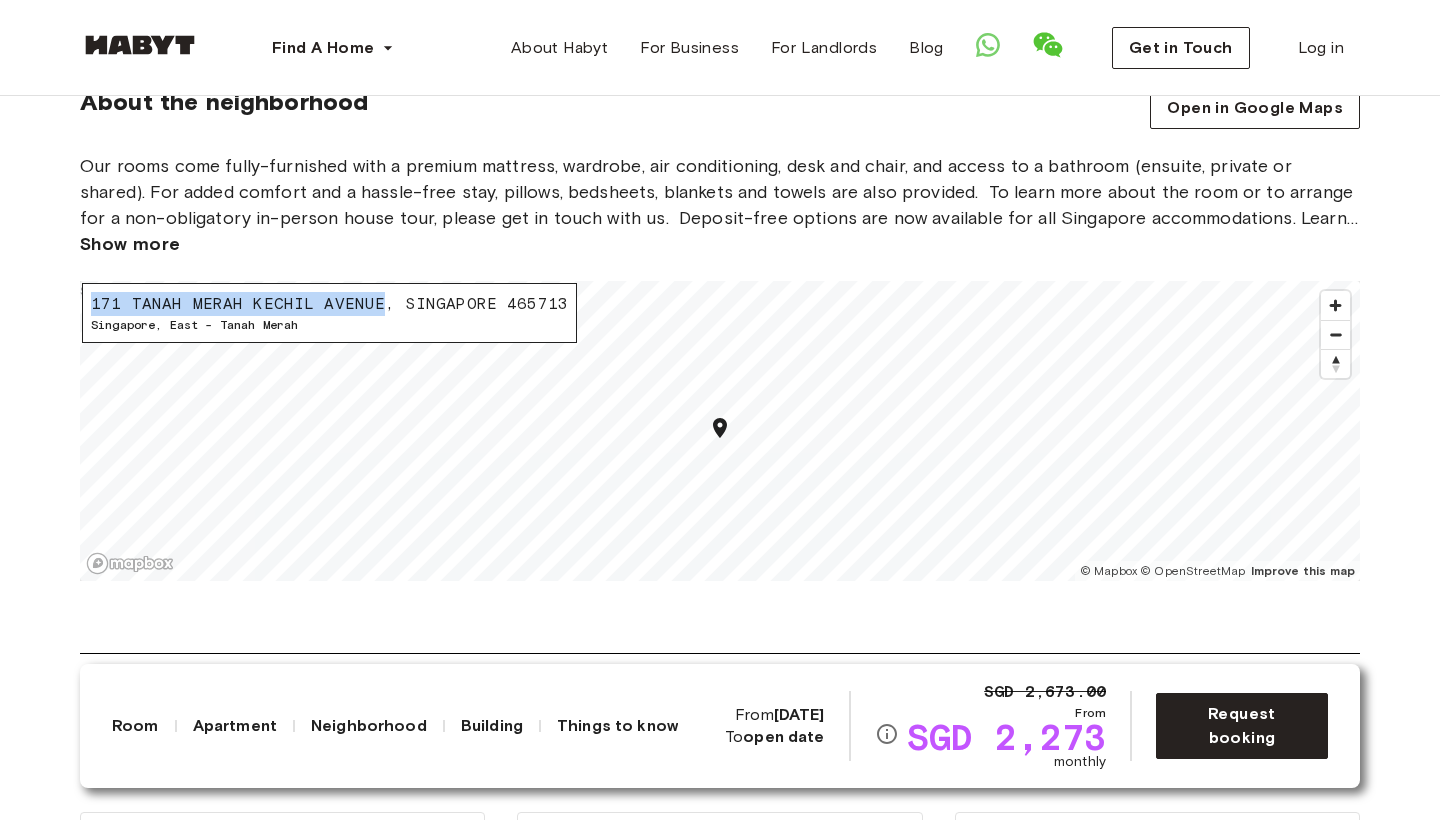 drag, startPoint x: 92, startPoint y: 300, endPoint x: 371, endPoint y: 301, distance: 279.0018 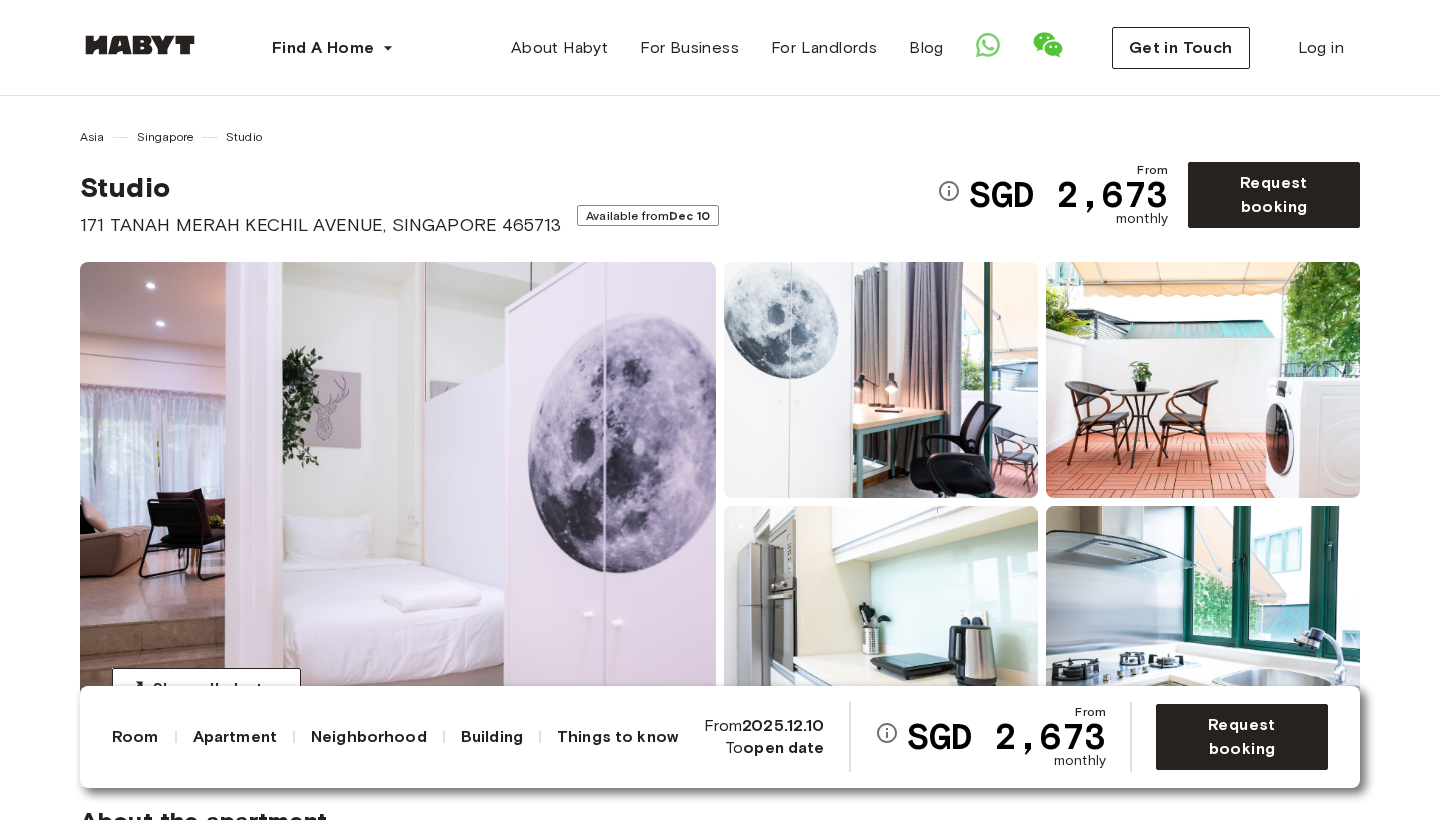 scroll, scrollTop: 0, scrollLeft: 0, axis: both 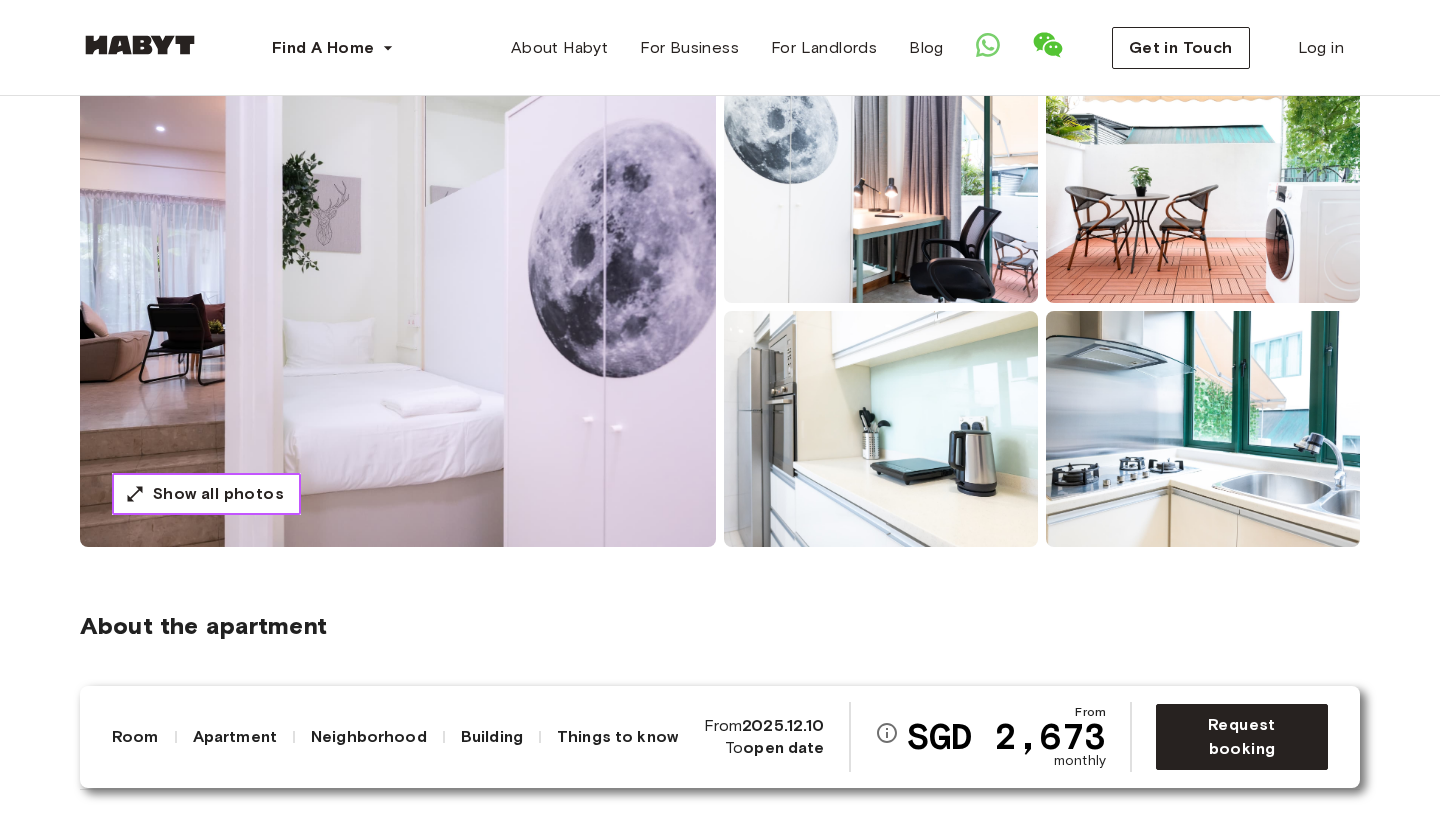 click on "Show all photos" at bounding box center [218, 494] 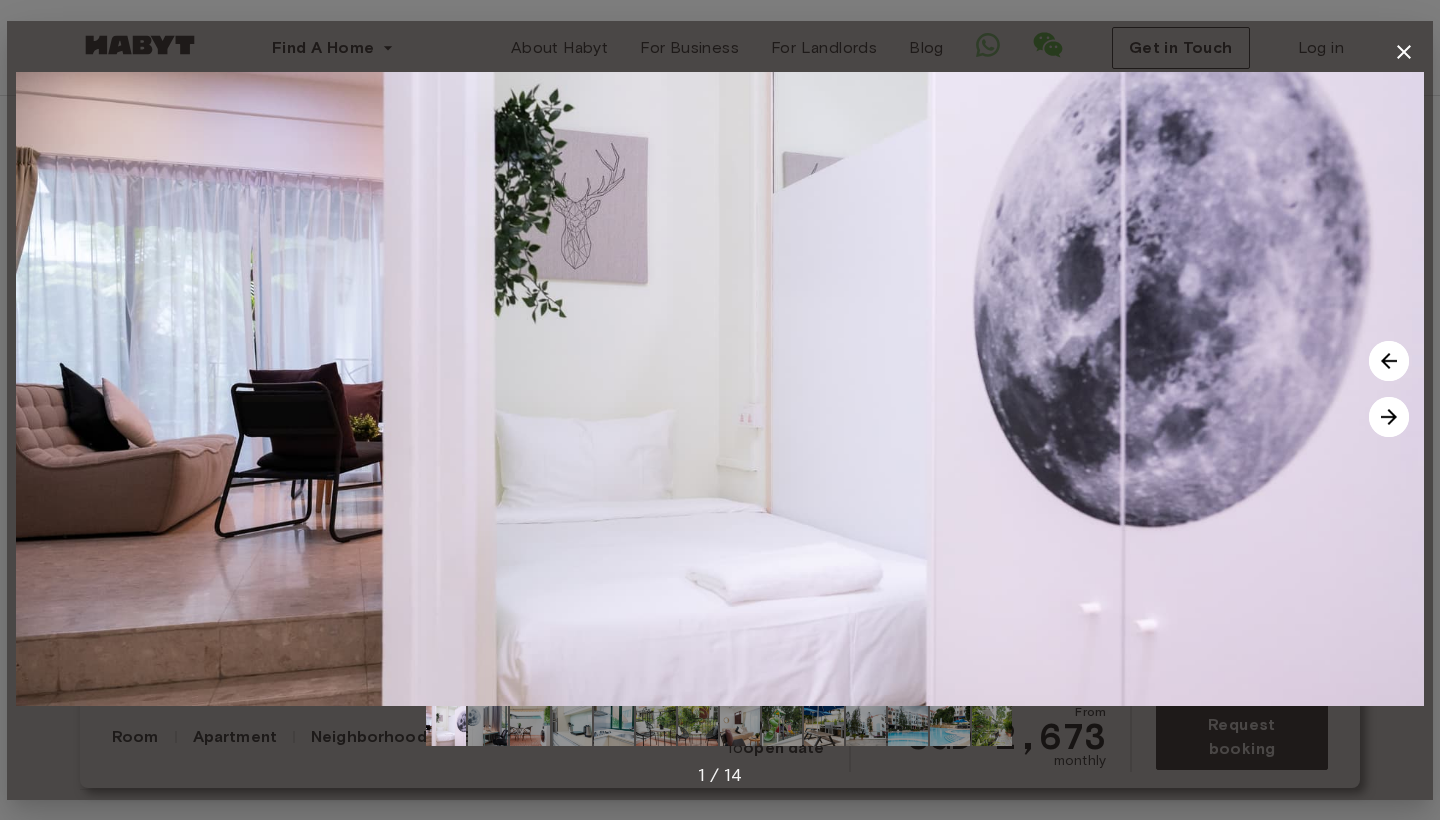 click at bounding box center (1389, 417) 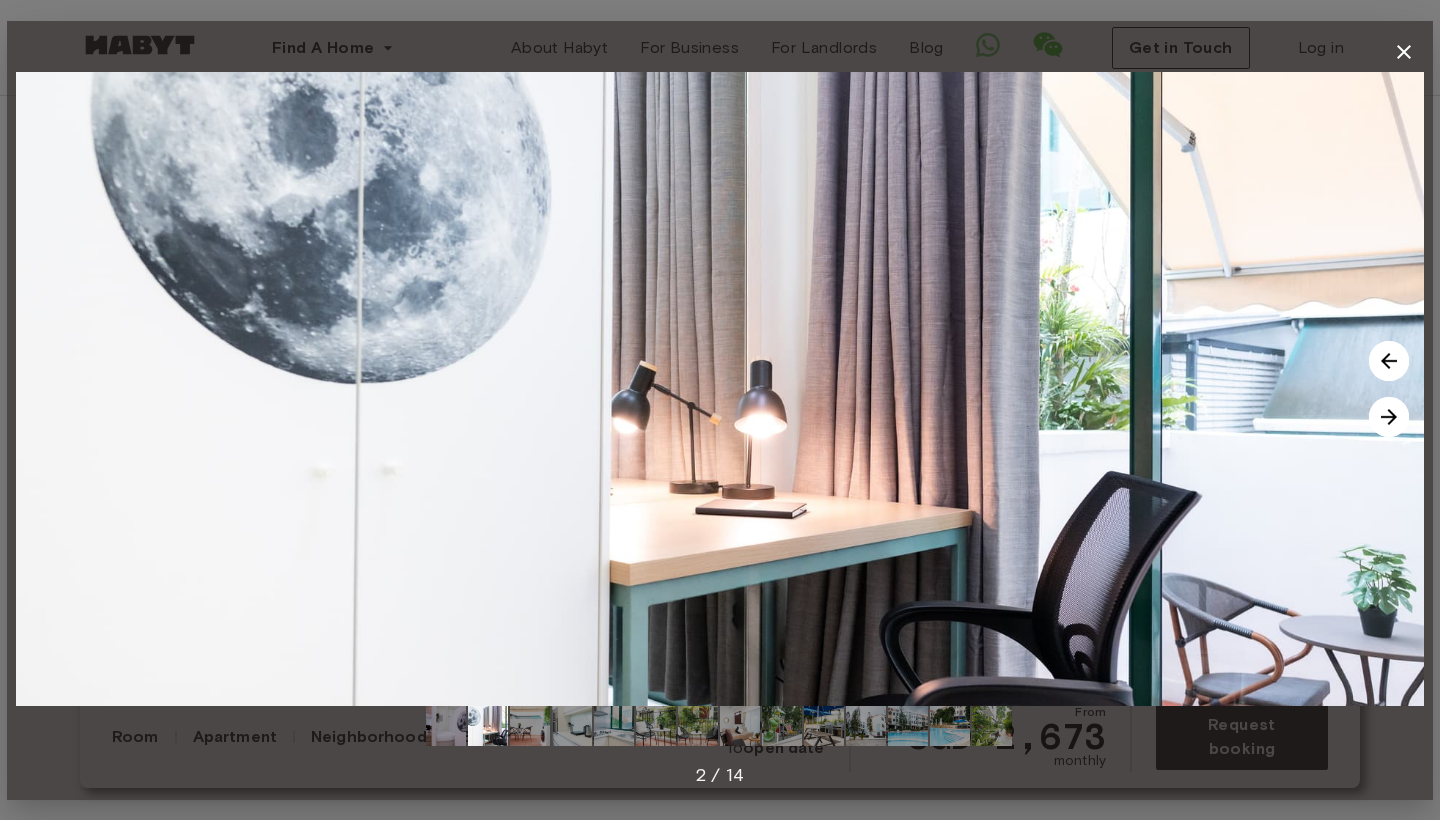 click at bounding box center (1389, 417) 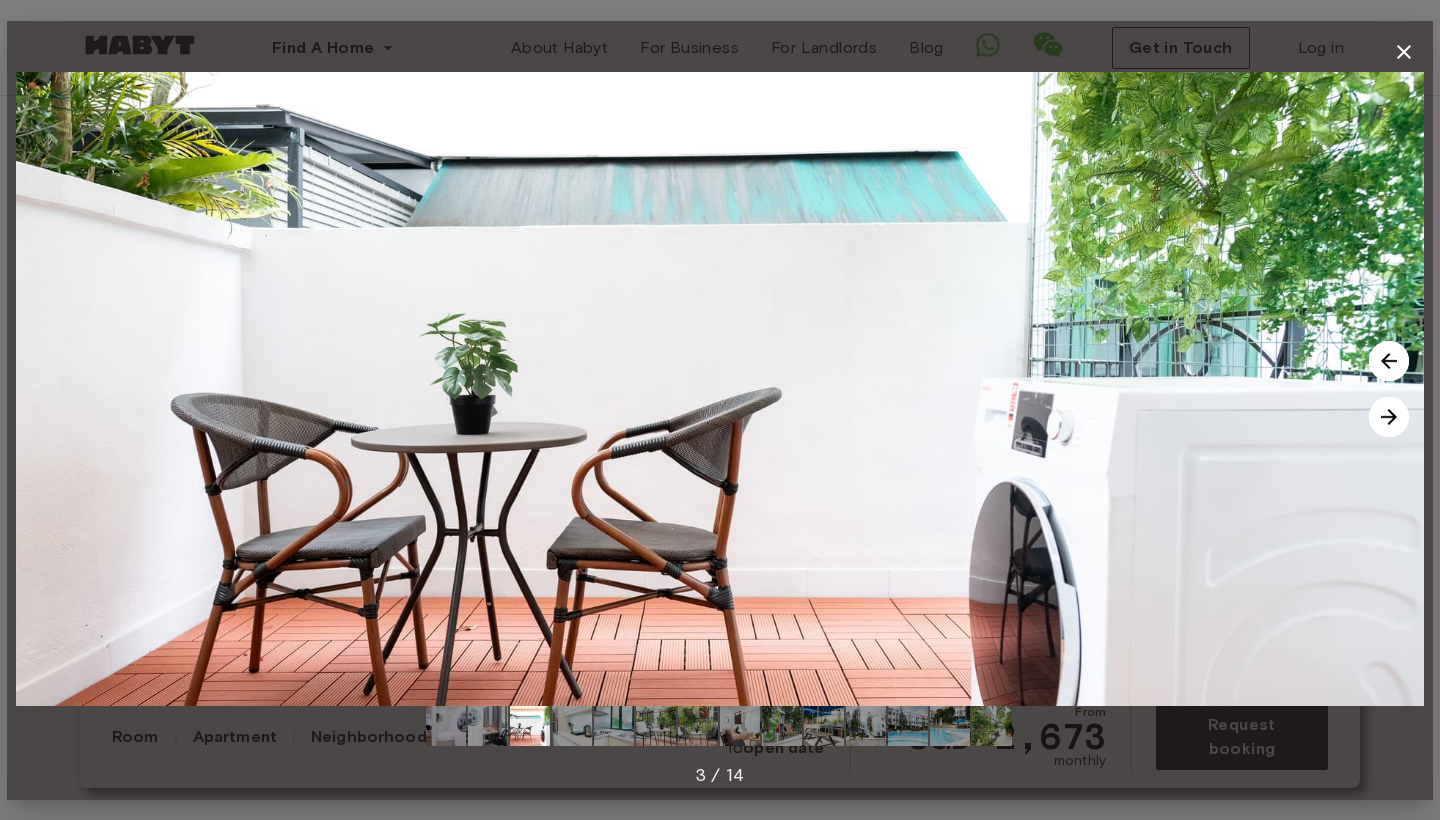 click at bounding box center (1389, 417) 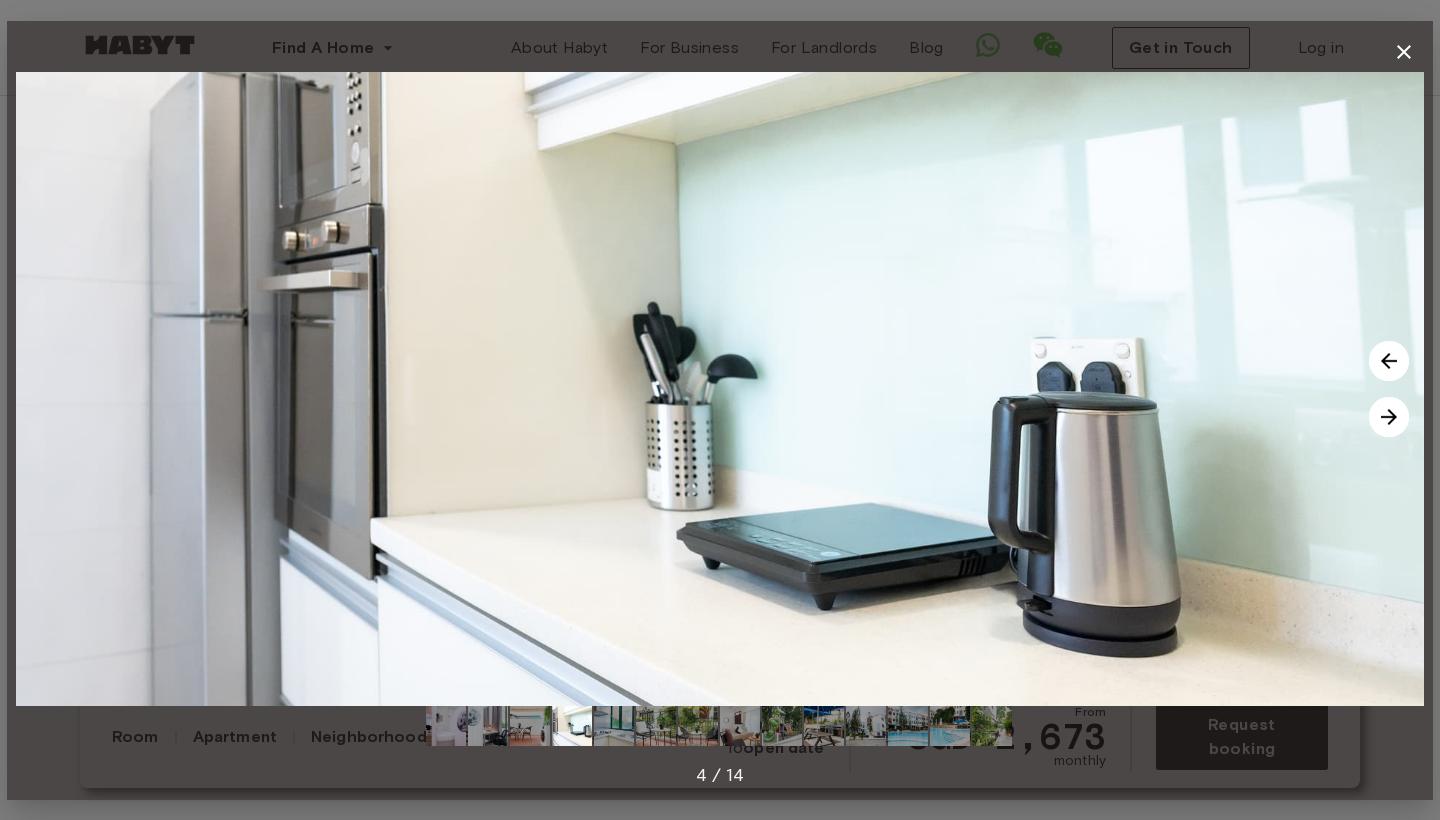 click at bounding box center (1389, 417) 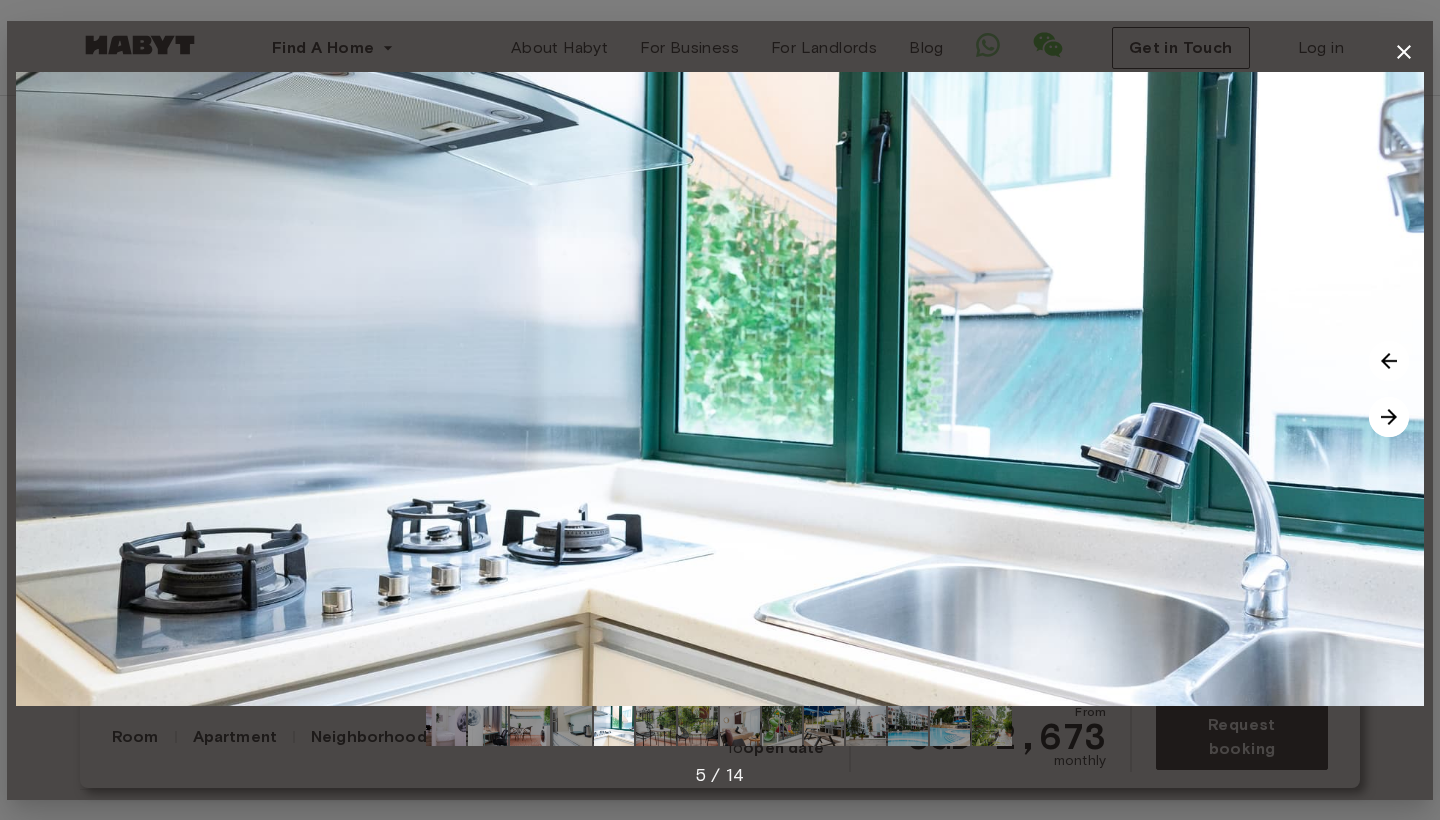 click at bounding box center (1389, 417) 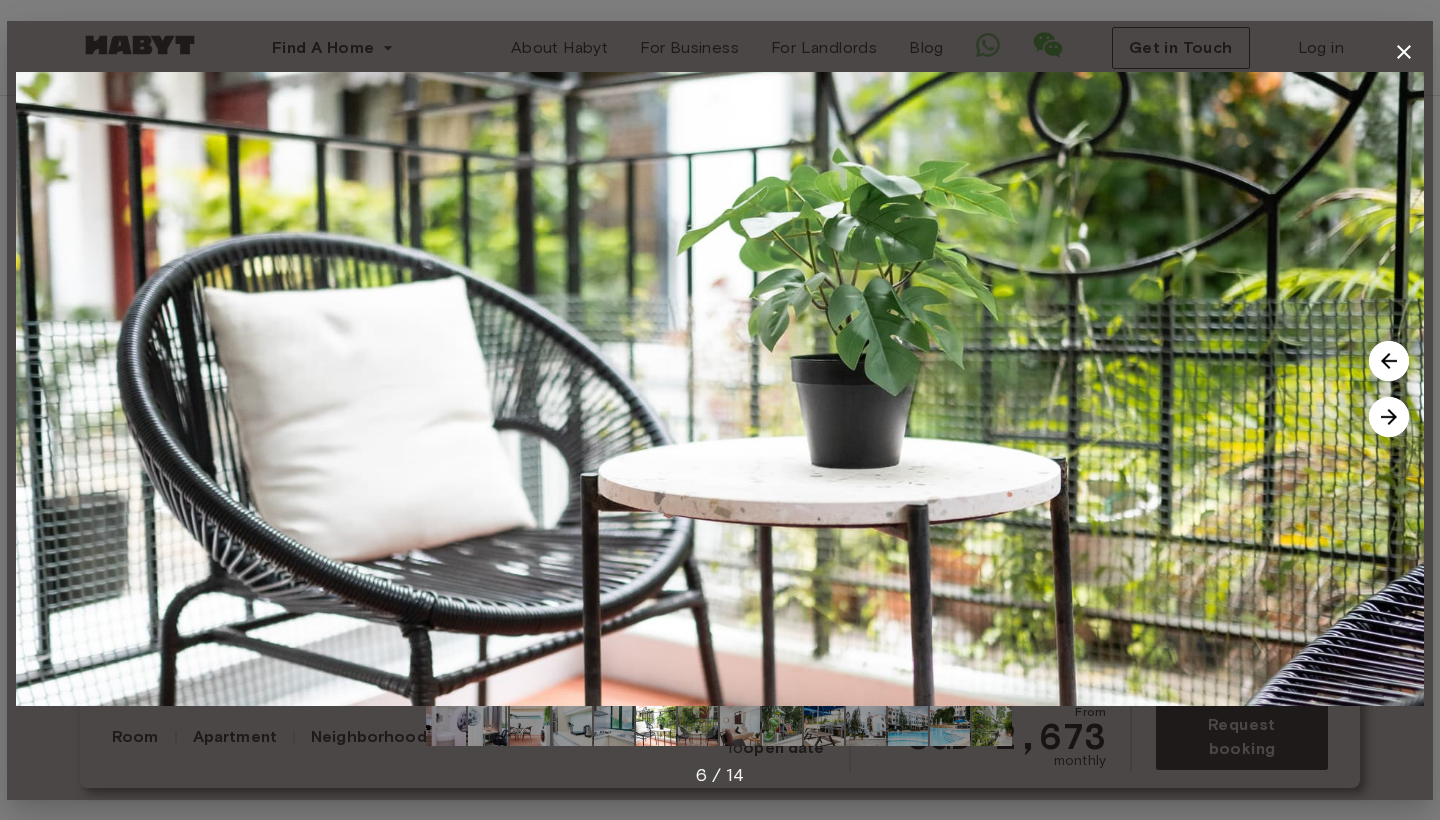 click 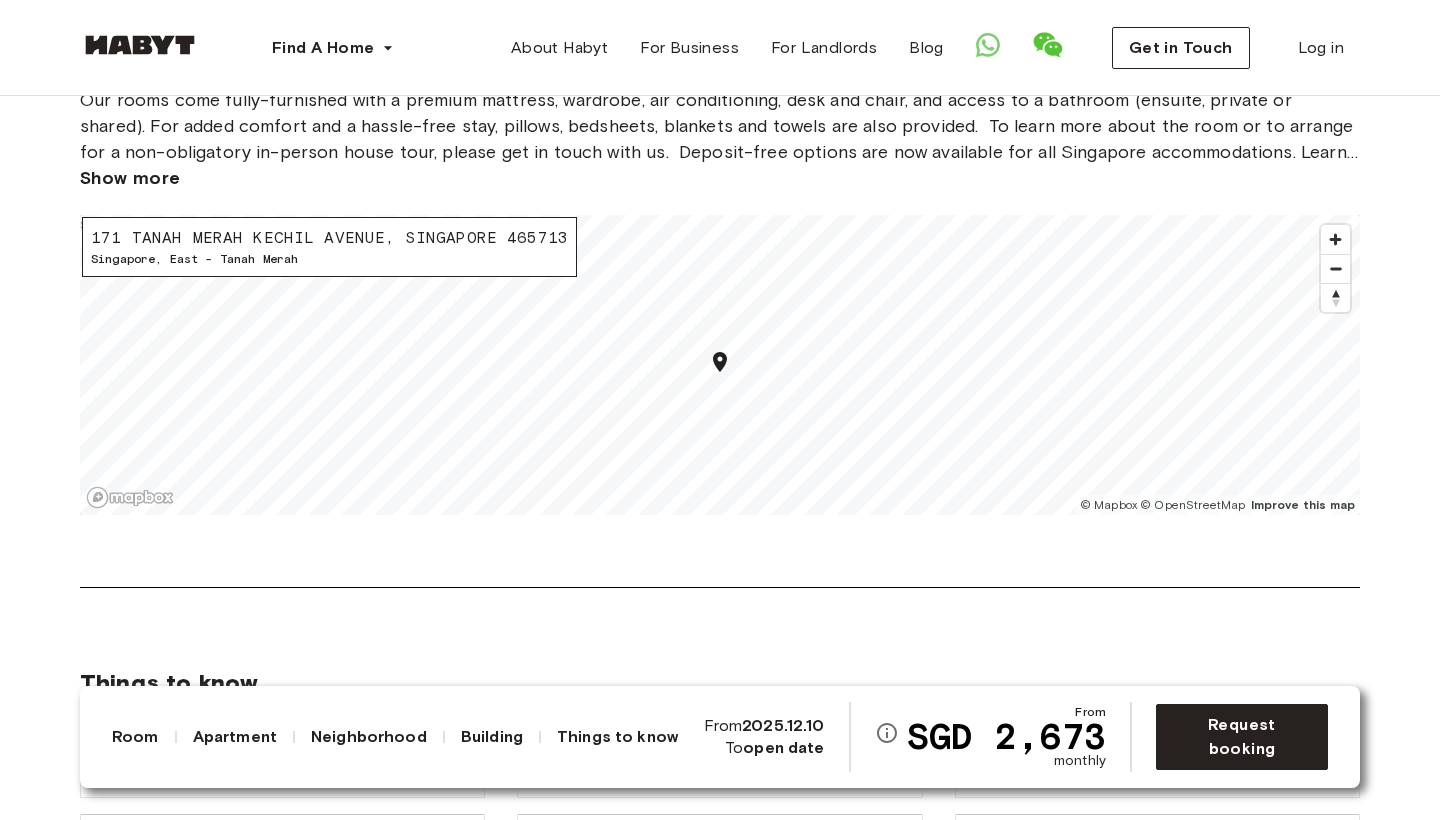 scroll, scrollTop: 1900, scrollLeft: 0, axis: vertical 